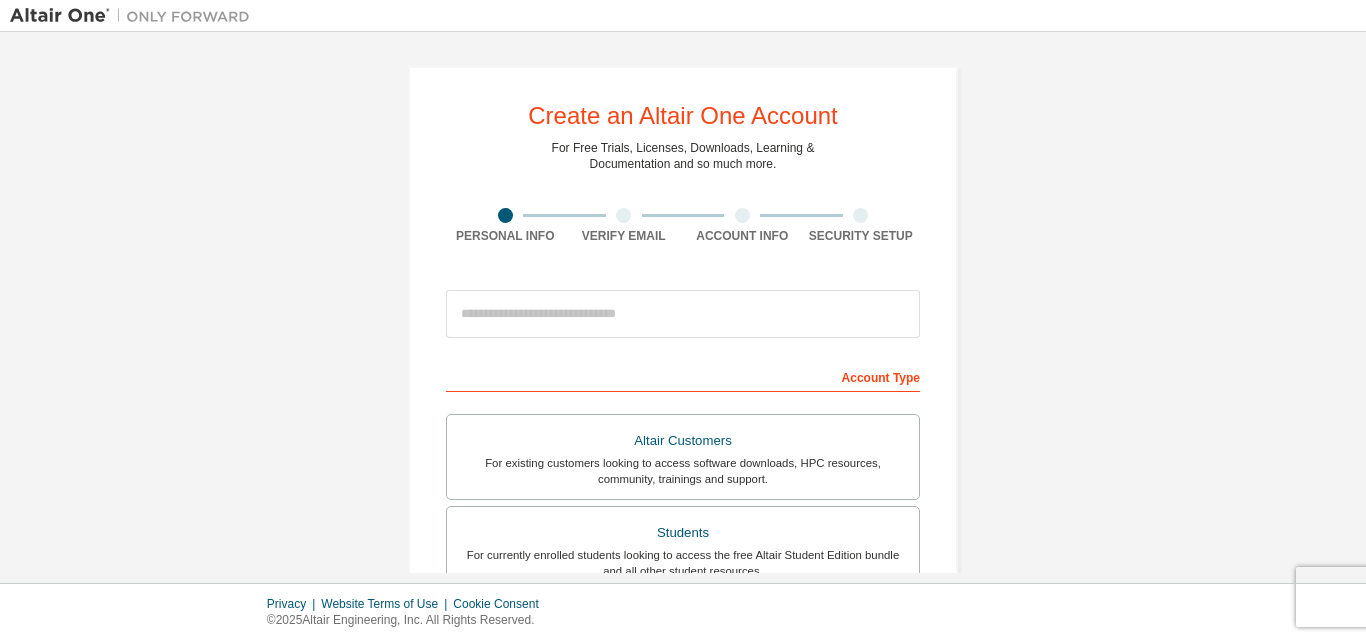 scroll, scrollTop: 0, scrollLeft: 0, axis: both 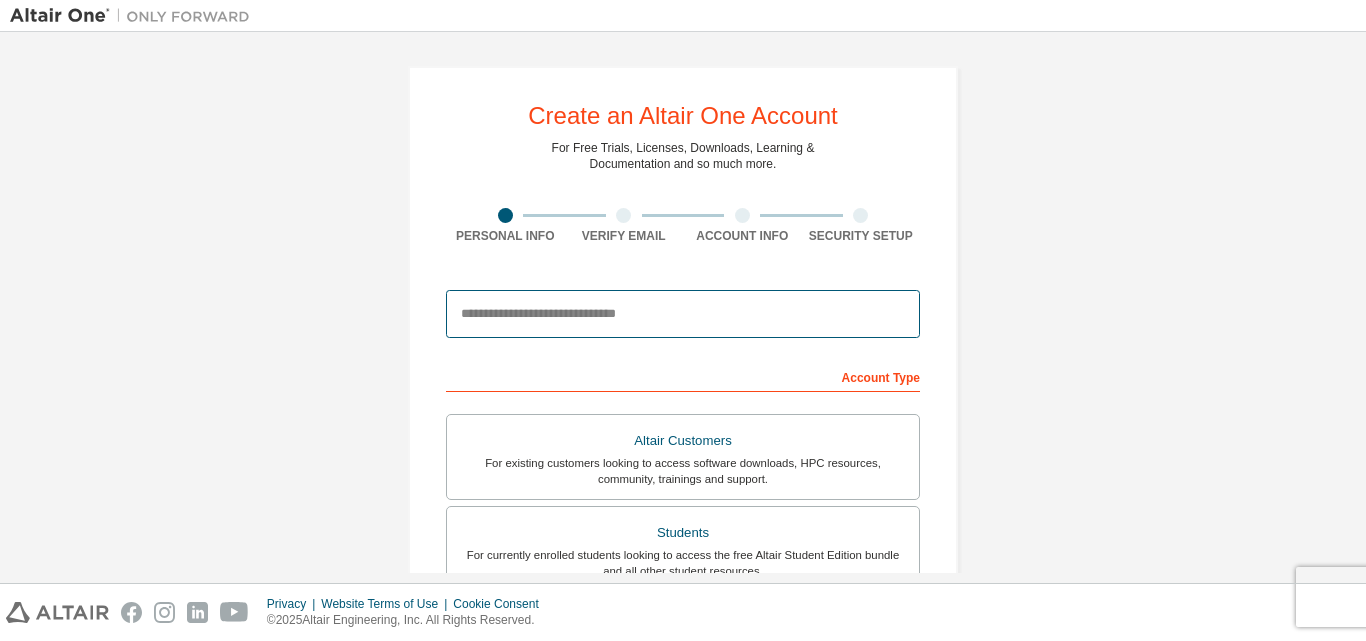 click at bounding box center (683, 314) 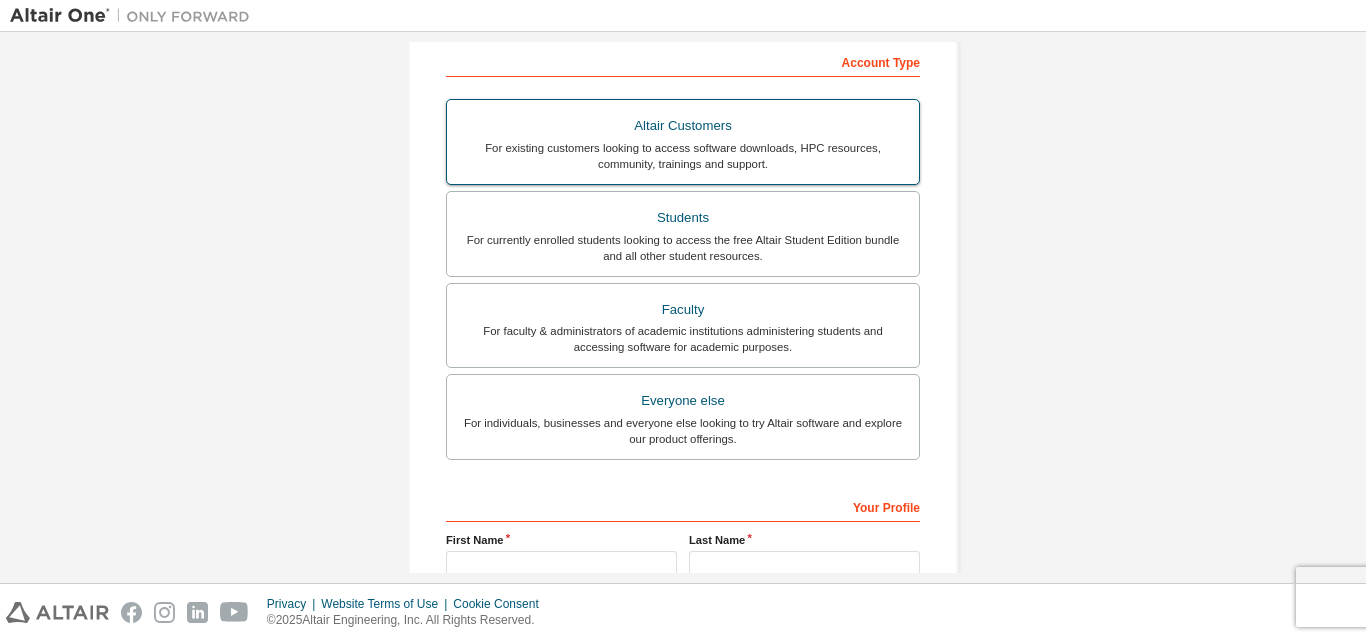 scroll, scrollTop: 333, scrollLeft: 0, axis: vertical 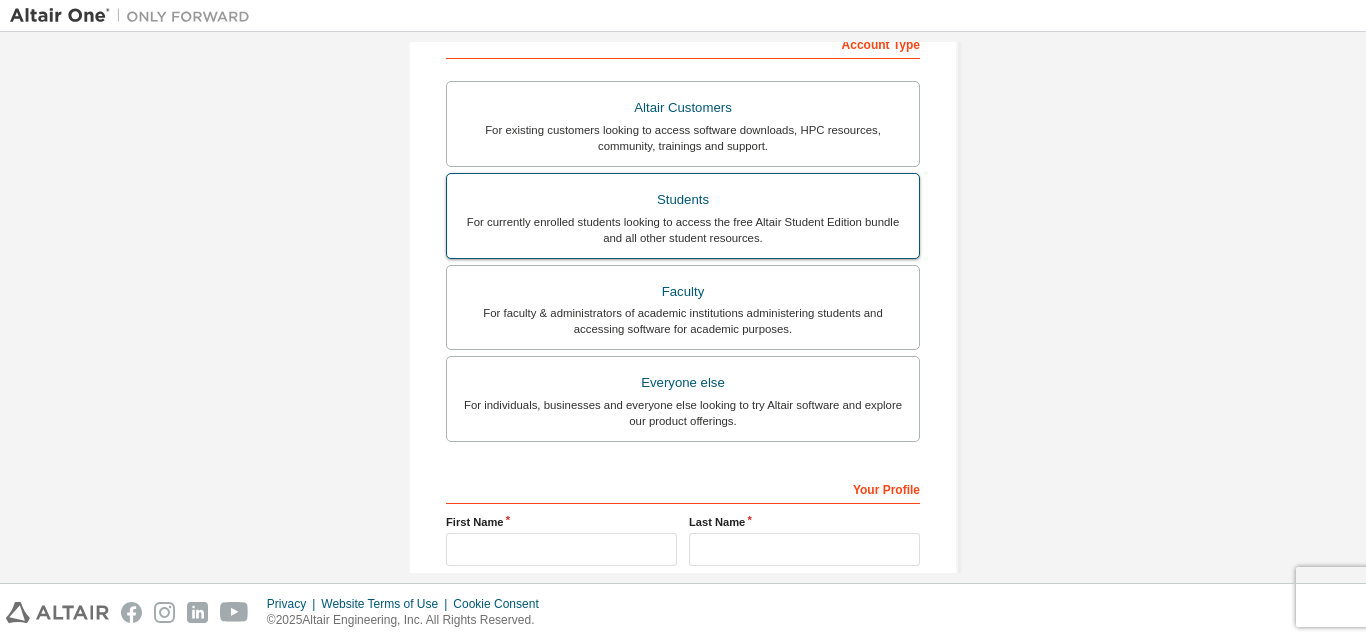 type on "**********" 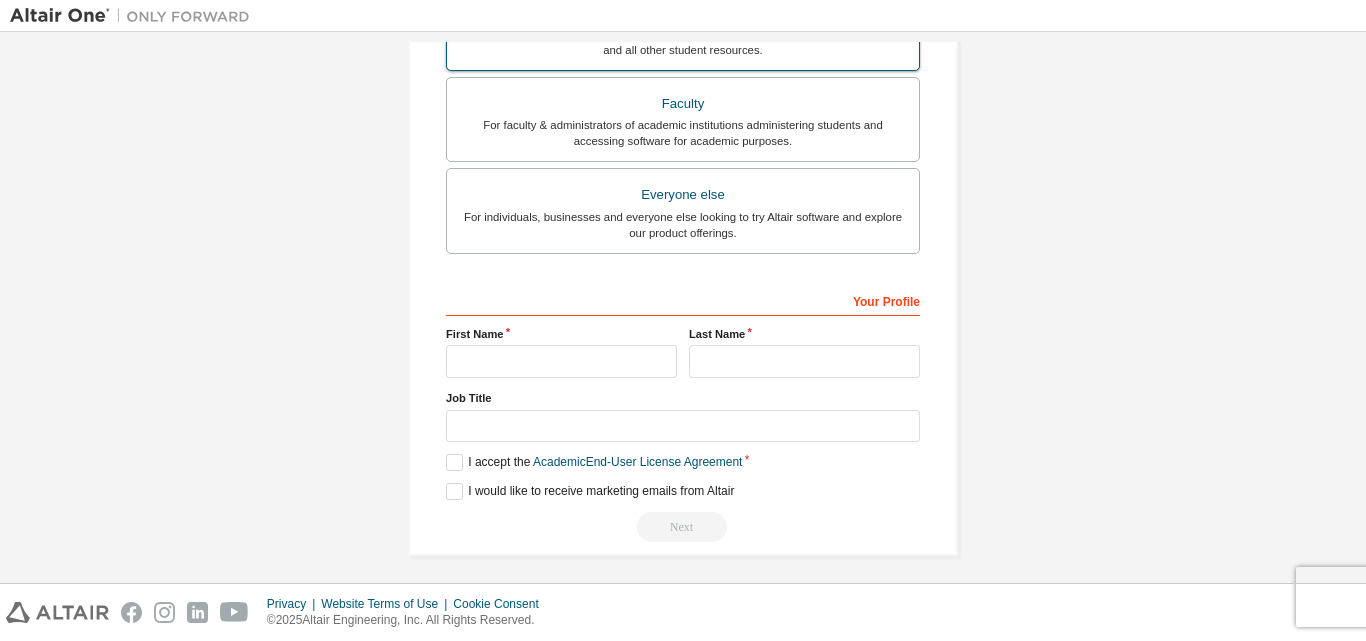 scroll, scrollTop: 528, scrollLeft: 0, axis: vertical 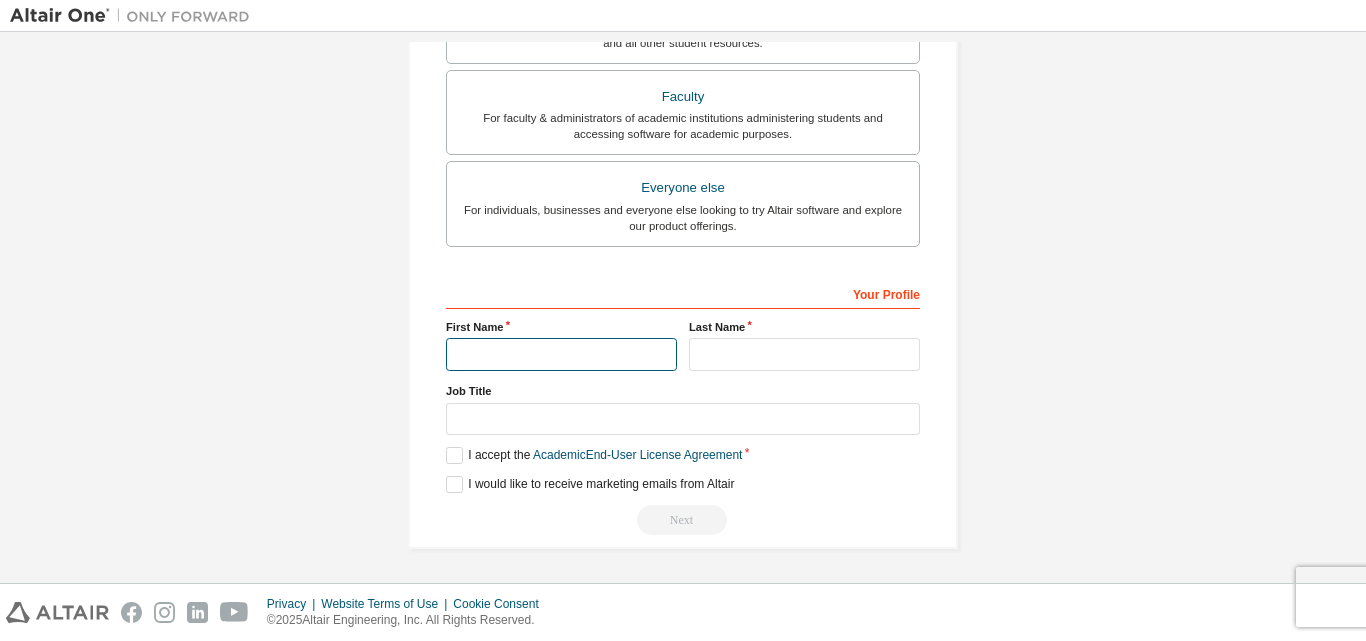 click at bounding box center (561, 354) 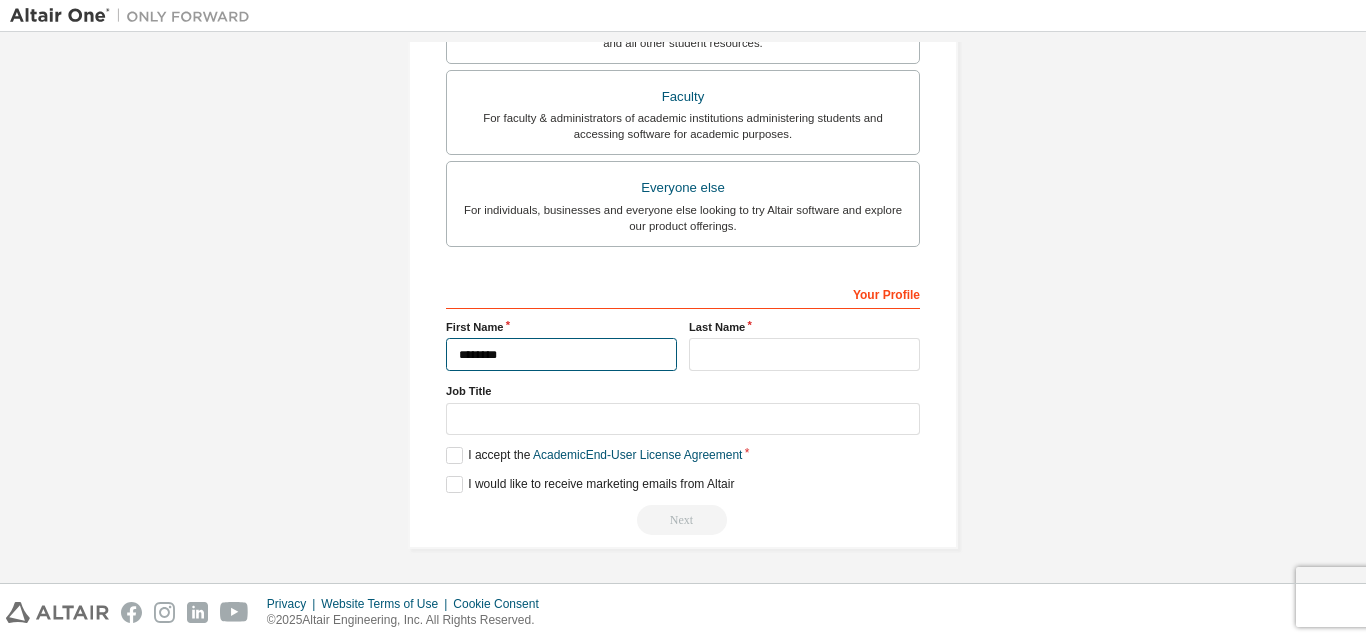 type on "********" 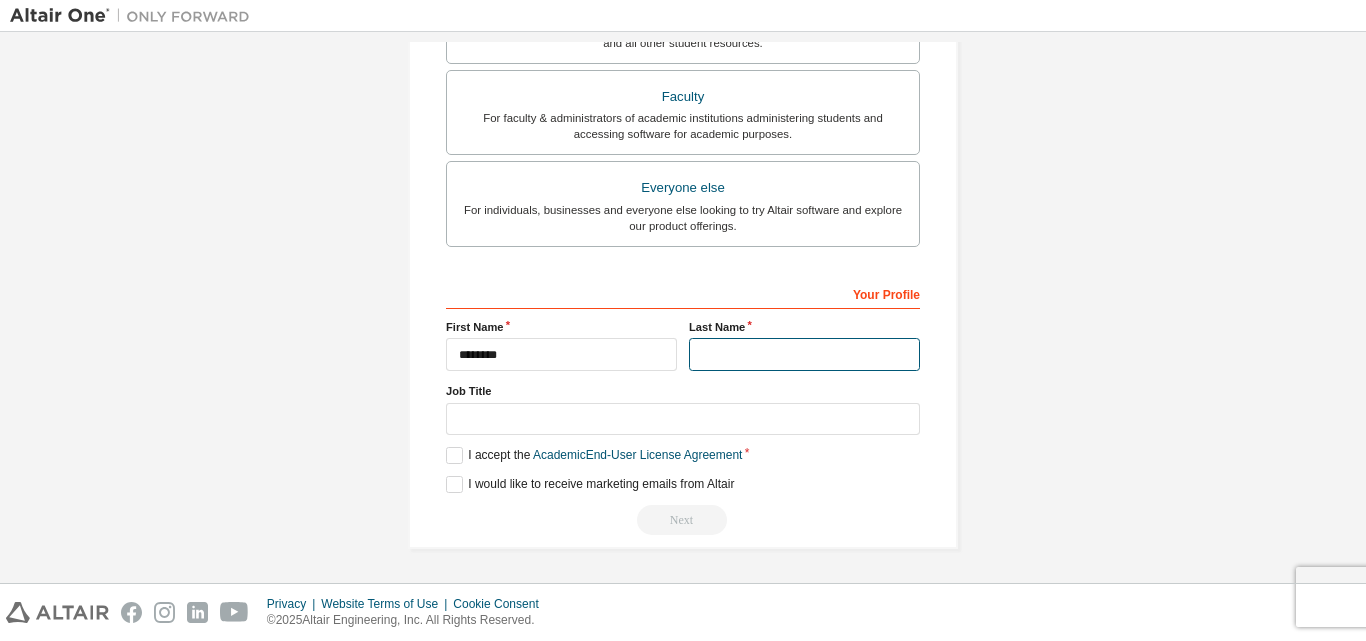 click at bounding box center (804, 354) 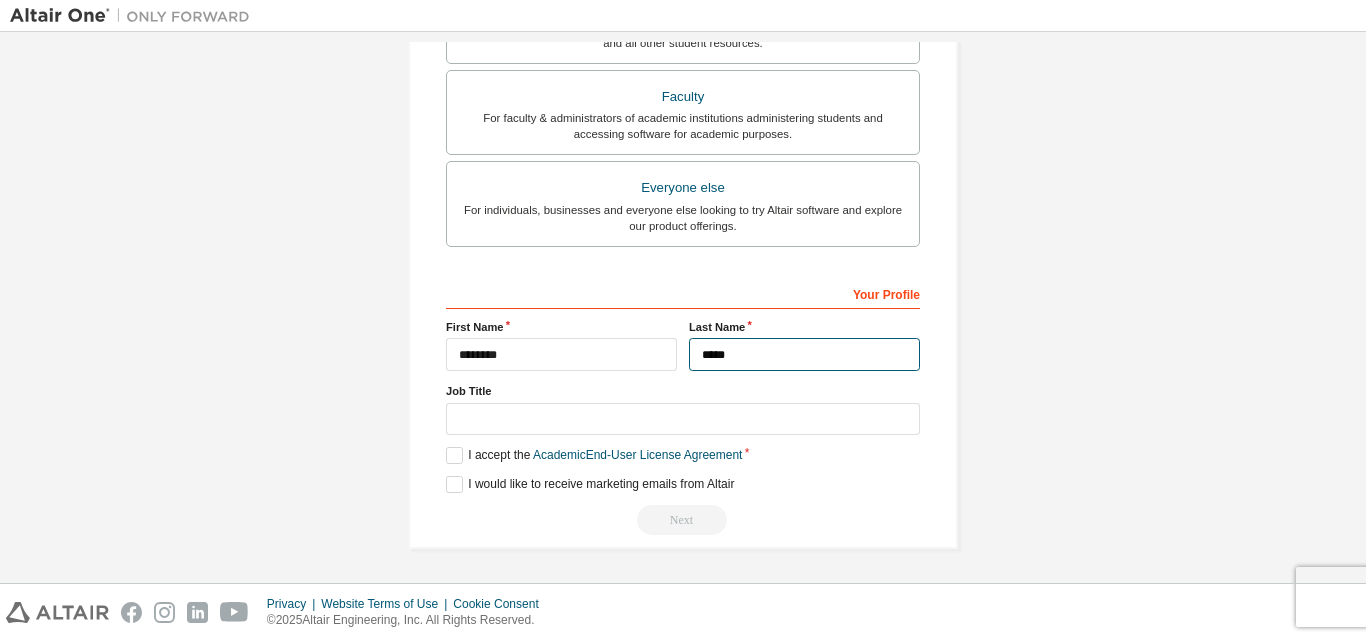 type on "*****" 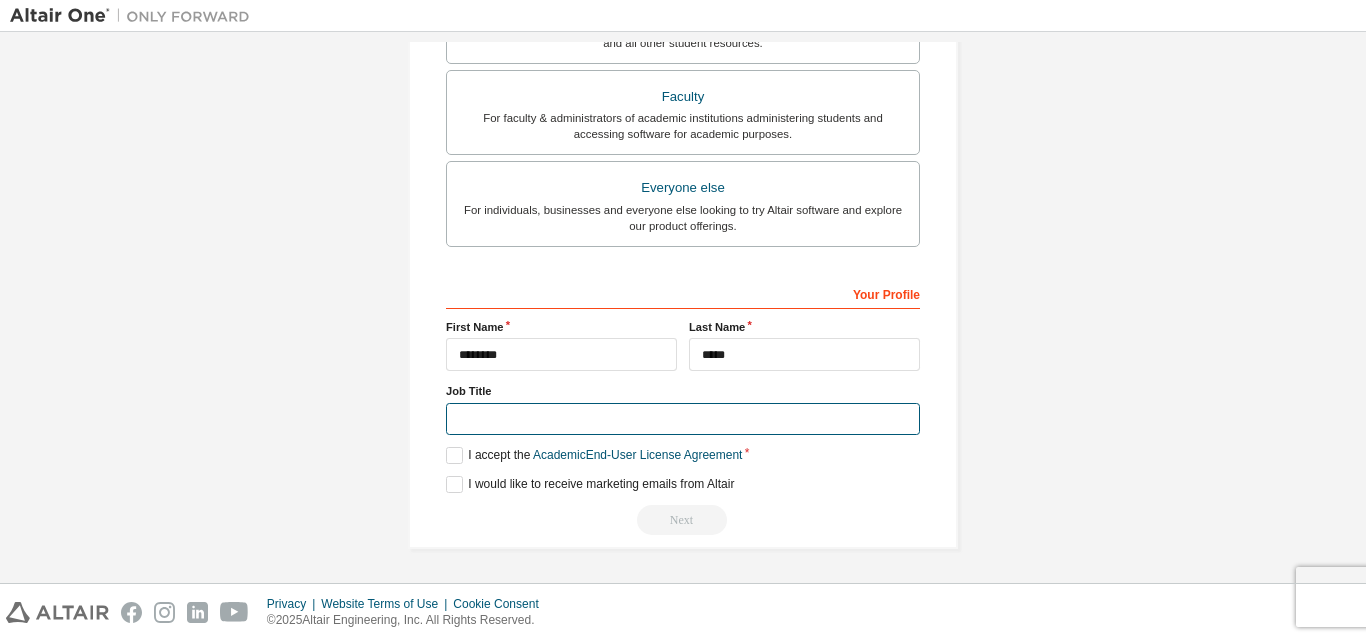 click at bounding box center [683, 419] 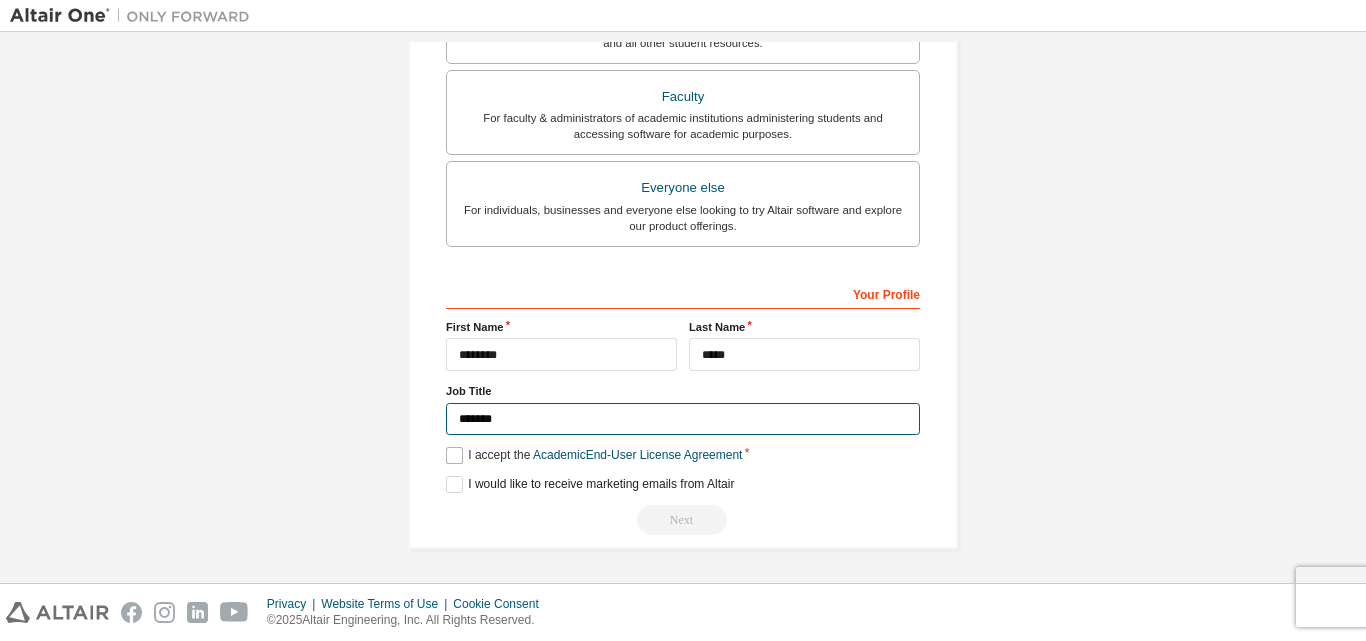 type on "*******" 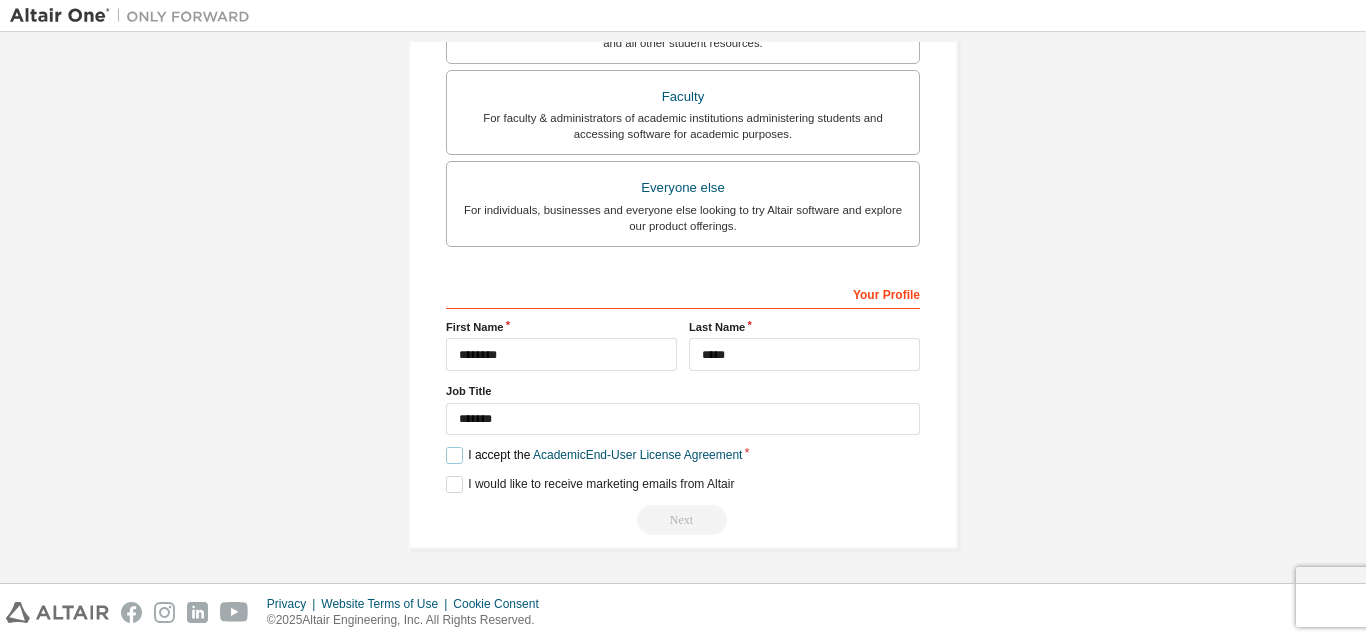 click on "I accept the   Academic   End-User License Agreement" at bounding box center [594, 455] 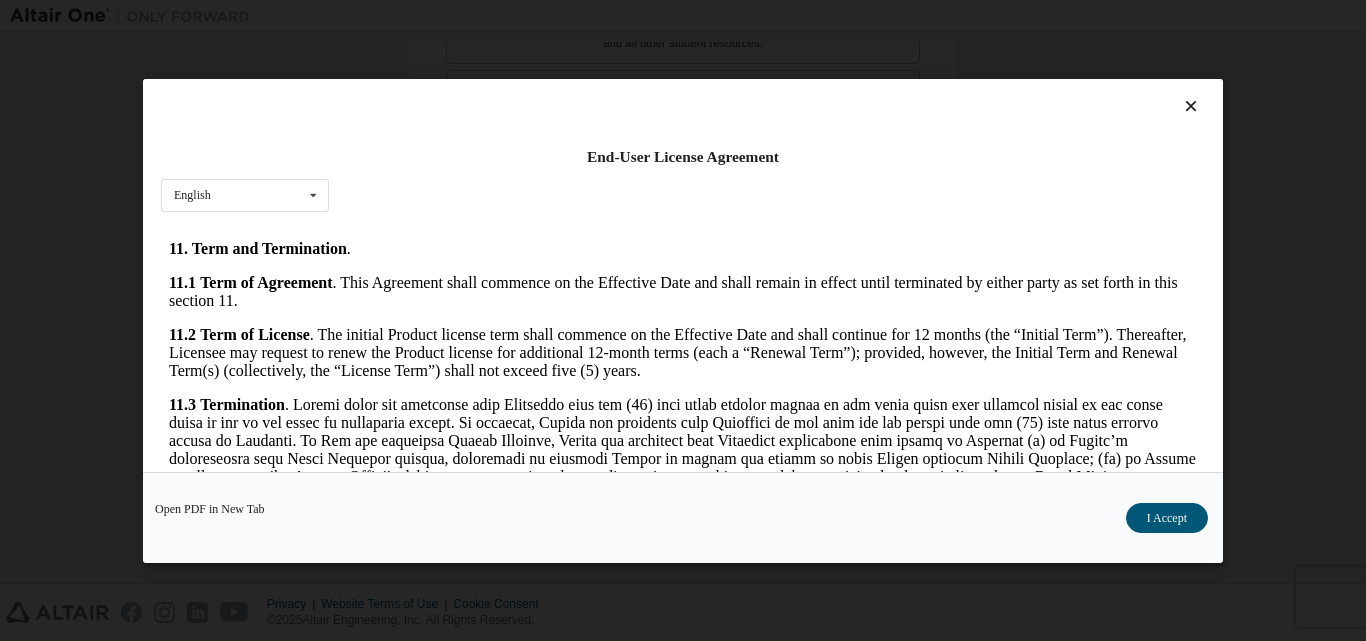 scroll, scrollTop: 2760, scrollLeft: 0, axis: vertical 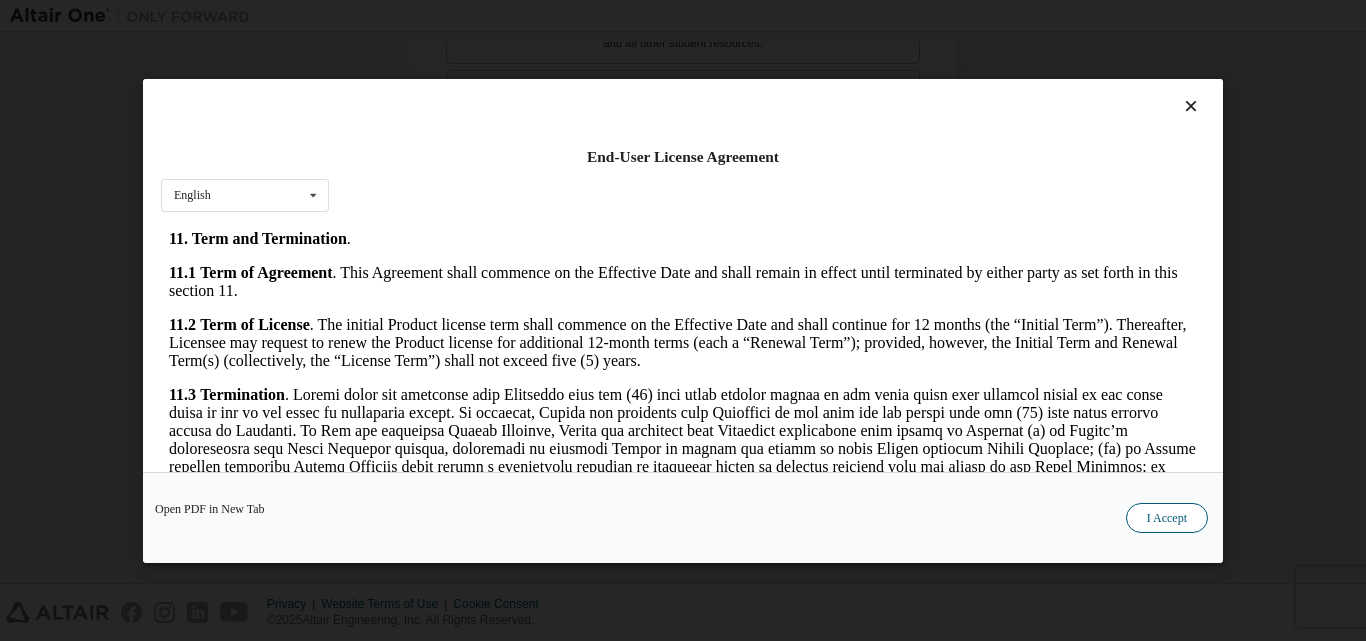 click on "I Accept" at bounding box center [1167, 517] 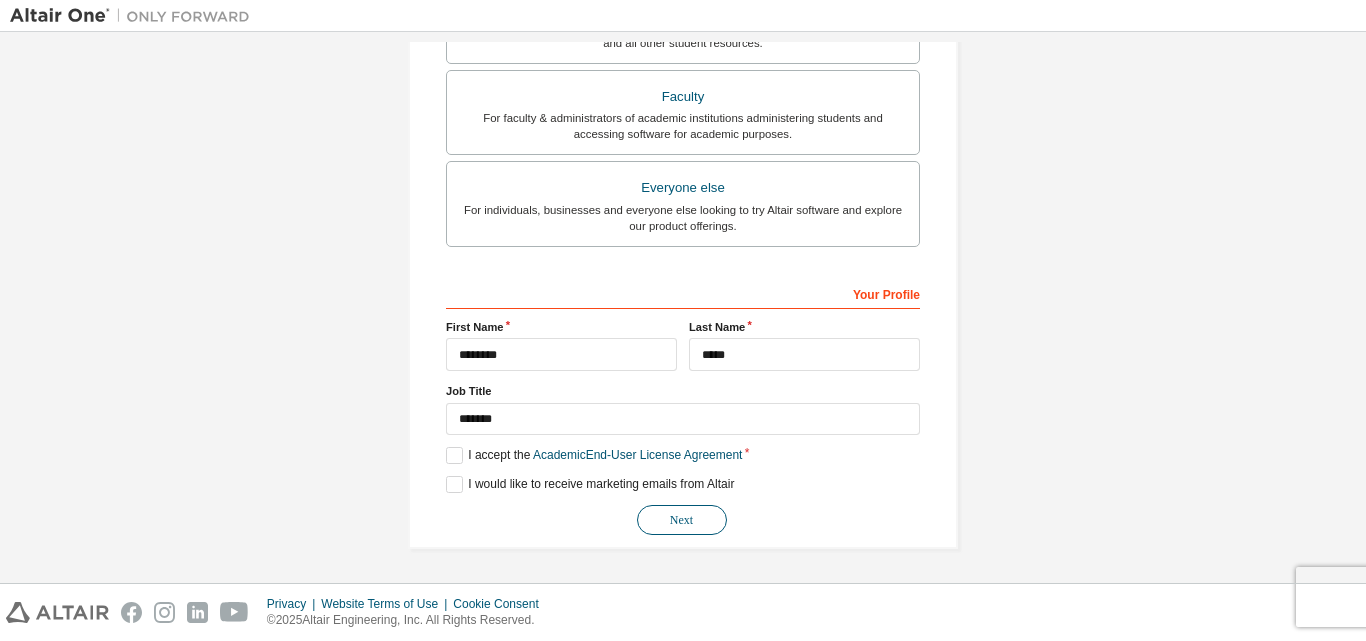 click on "Next" at bounding box center [682, 520] 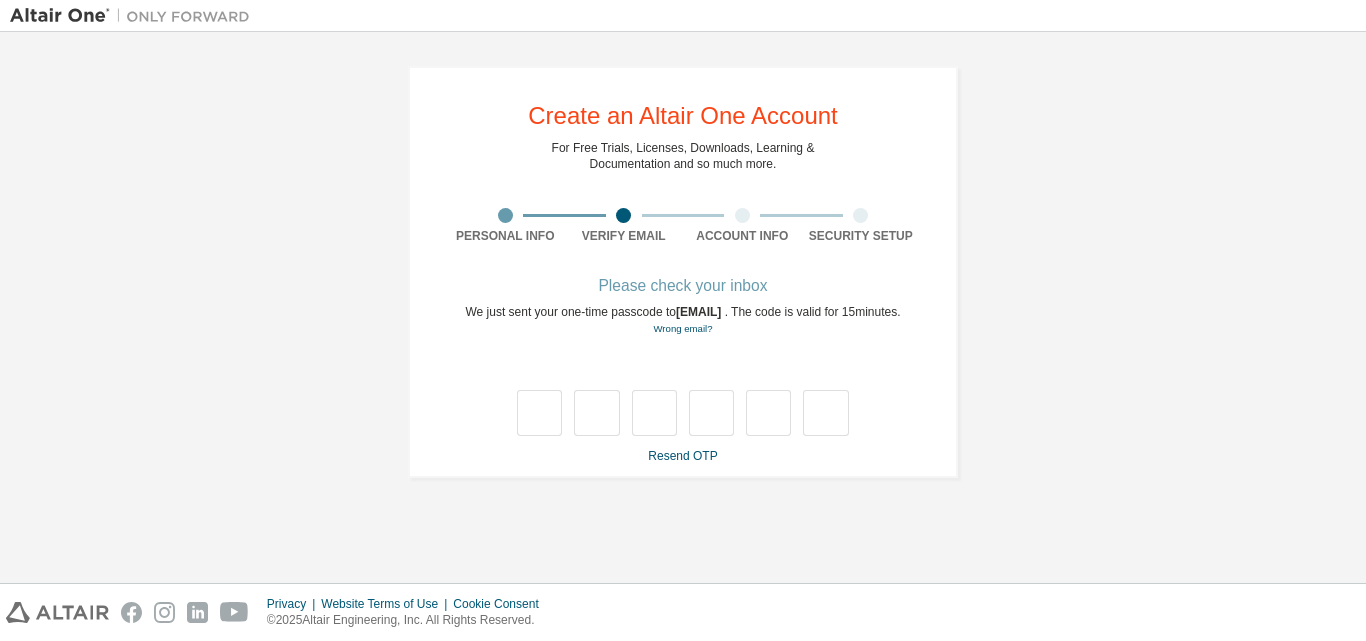 scroll, scrollTop: 0, scrollLeft: 0, axis: both 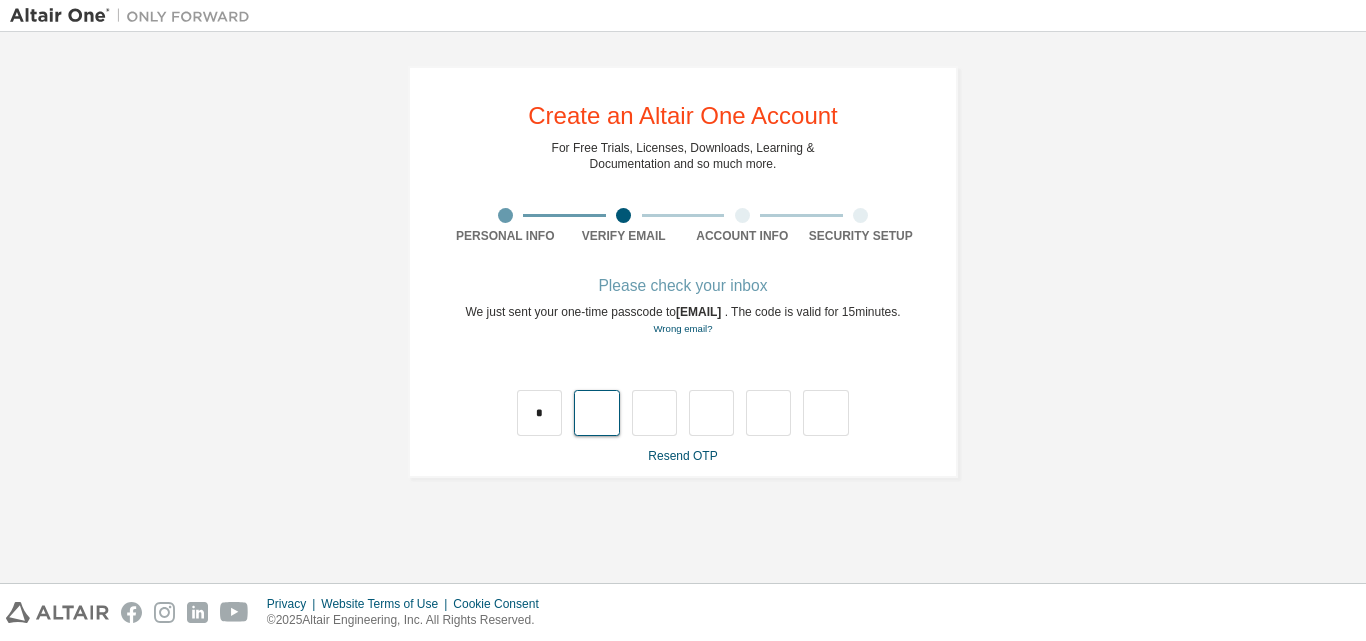 type on "*" 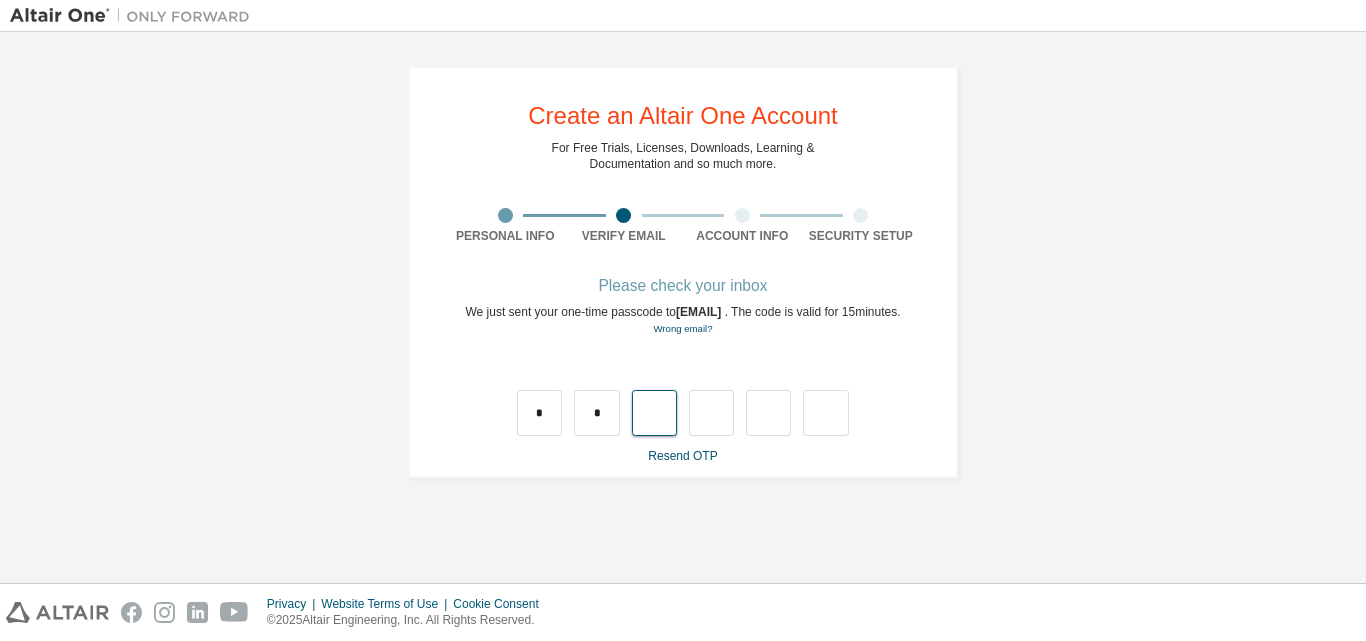 type on "*" 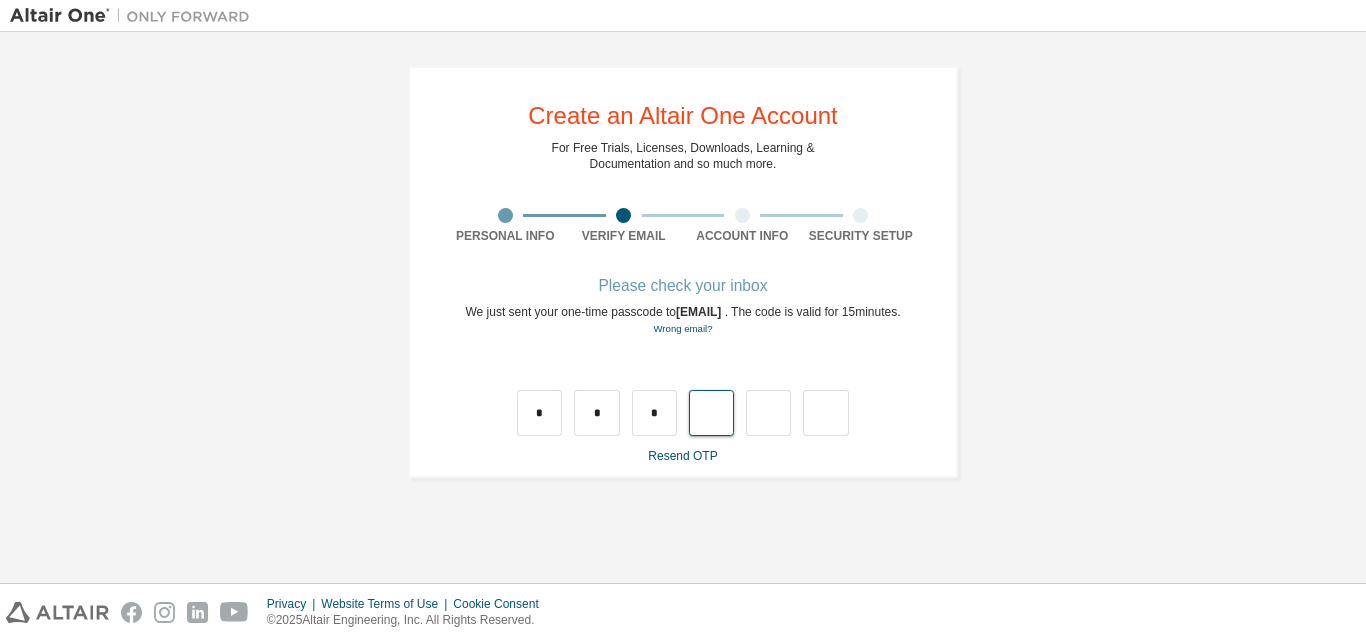 type on "*" 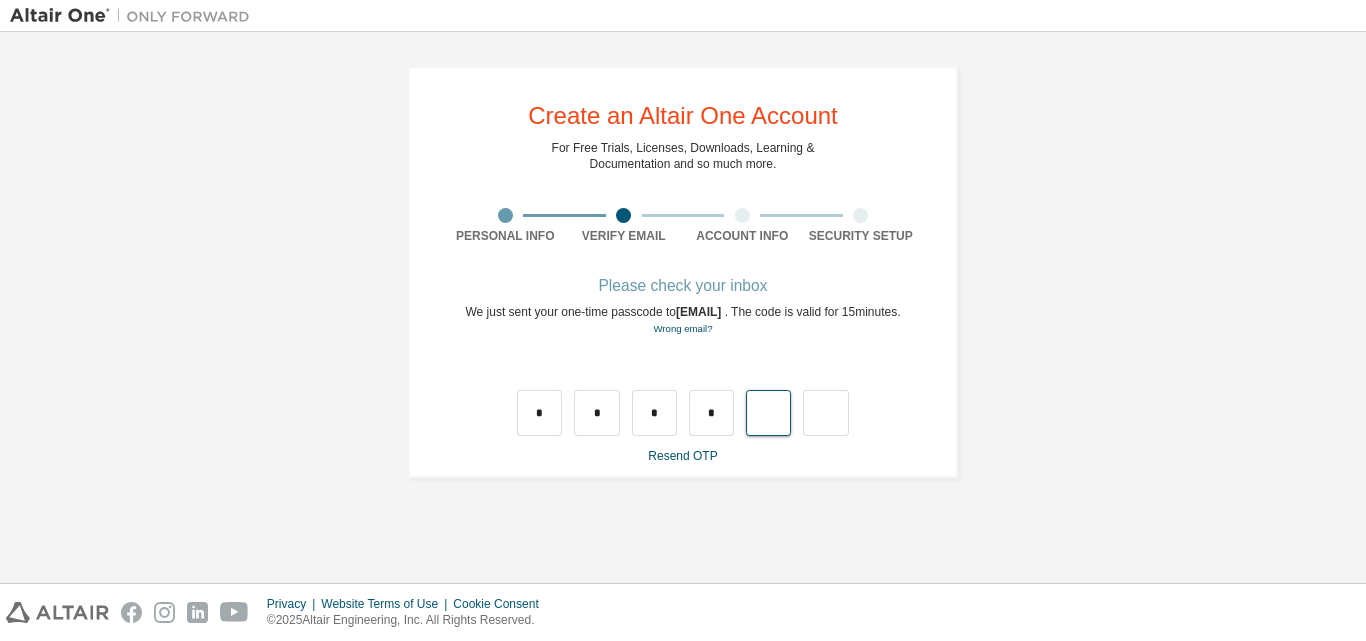 type on "*" 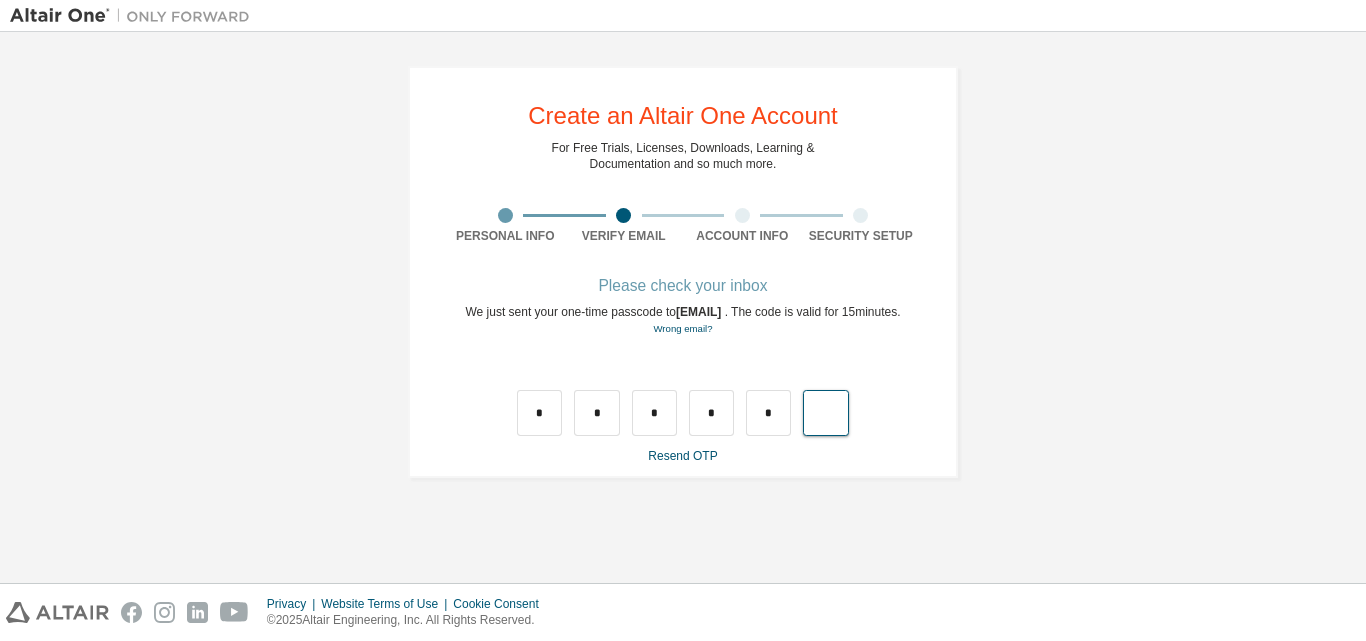 type on "*" 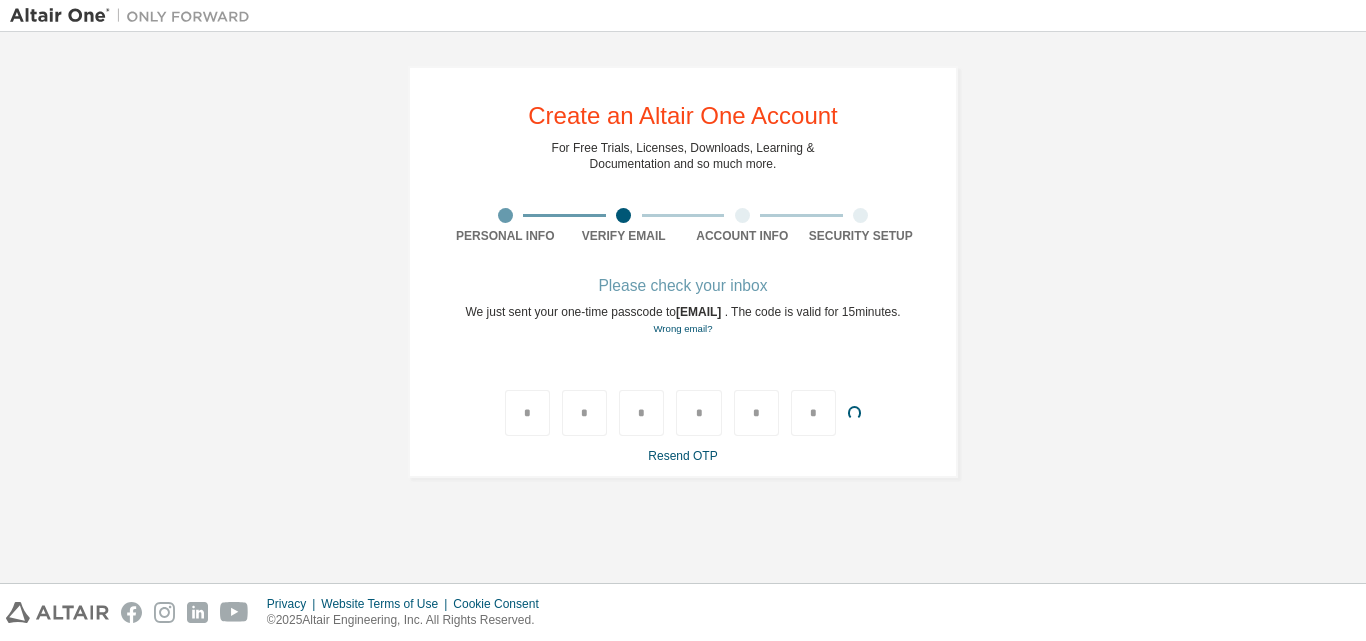 type 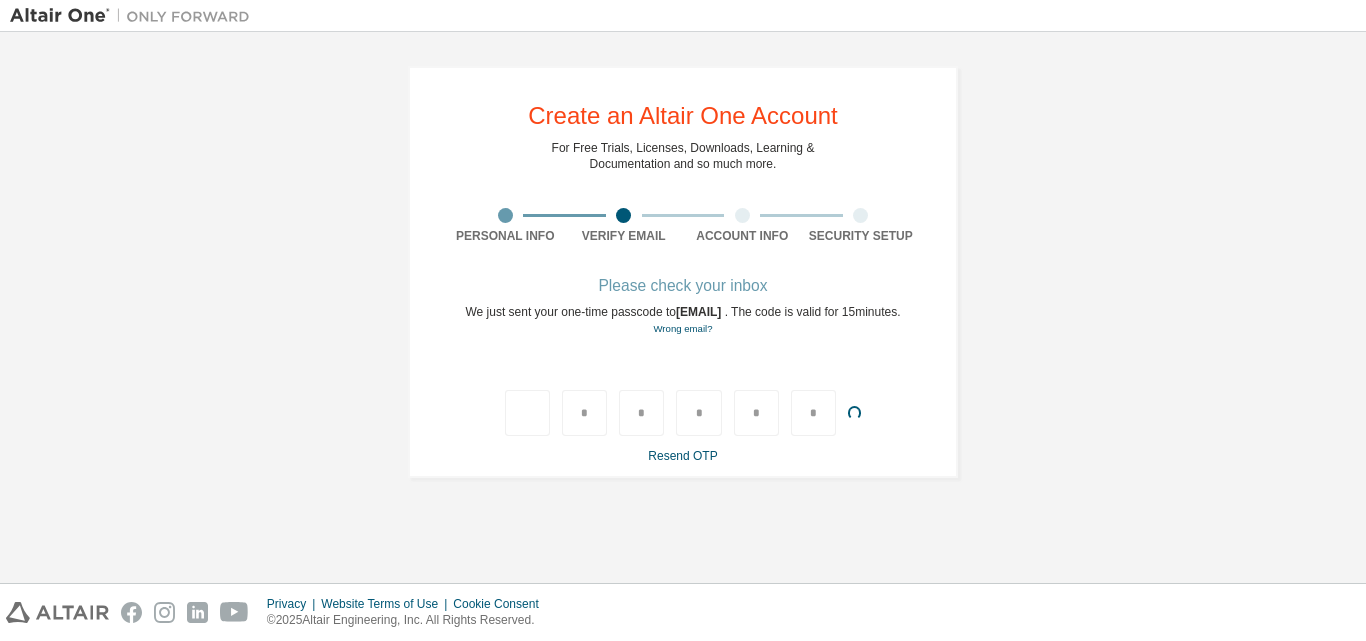 type 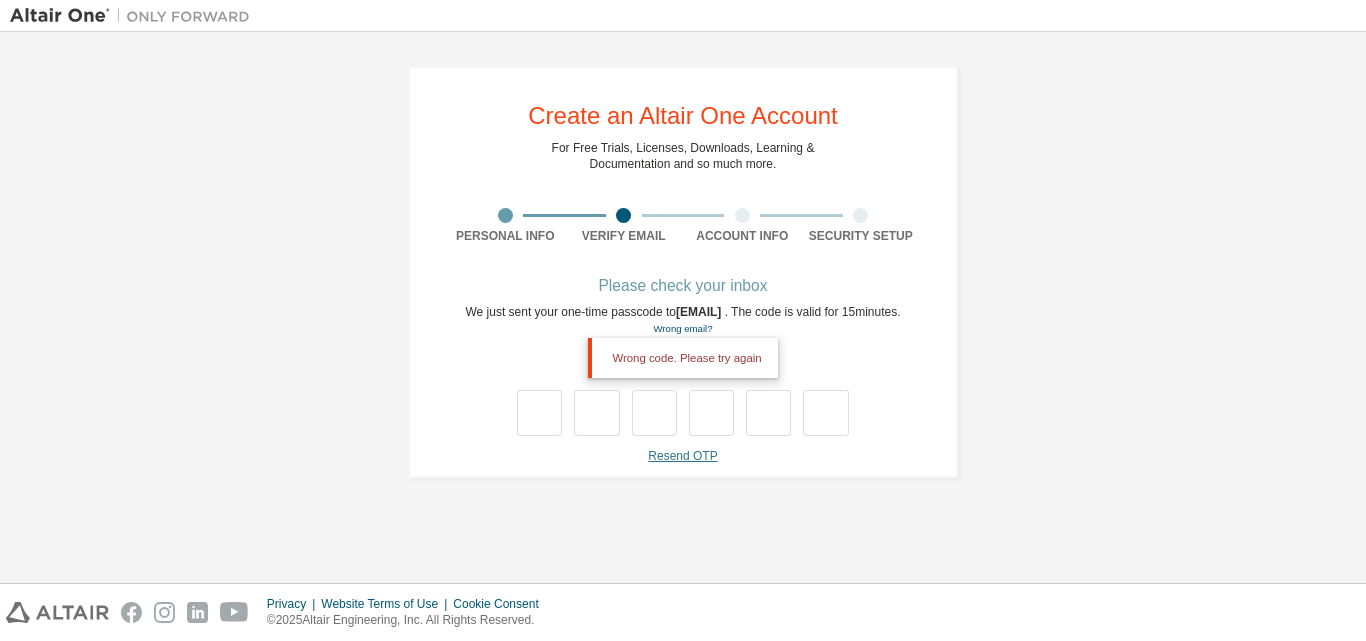 click on "Resend OTP" at bounding box center [682, 456] 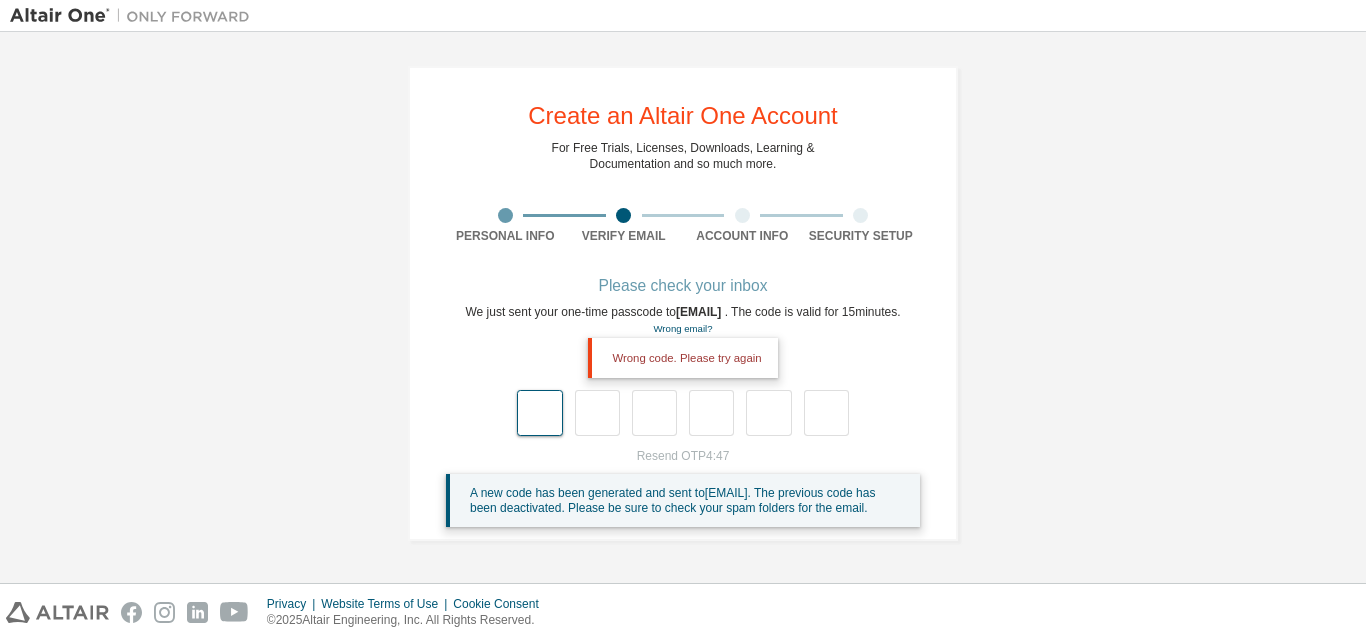click at bounding box center (539, 413) 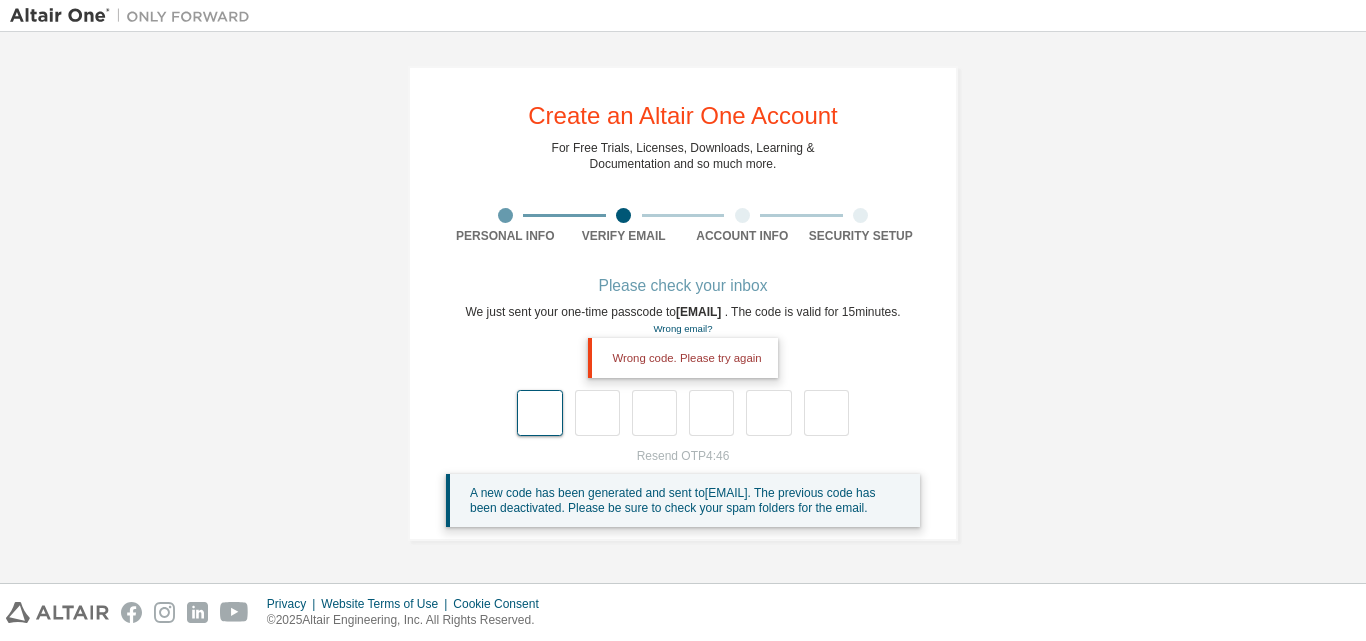 type on "*" 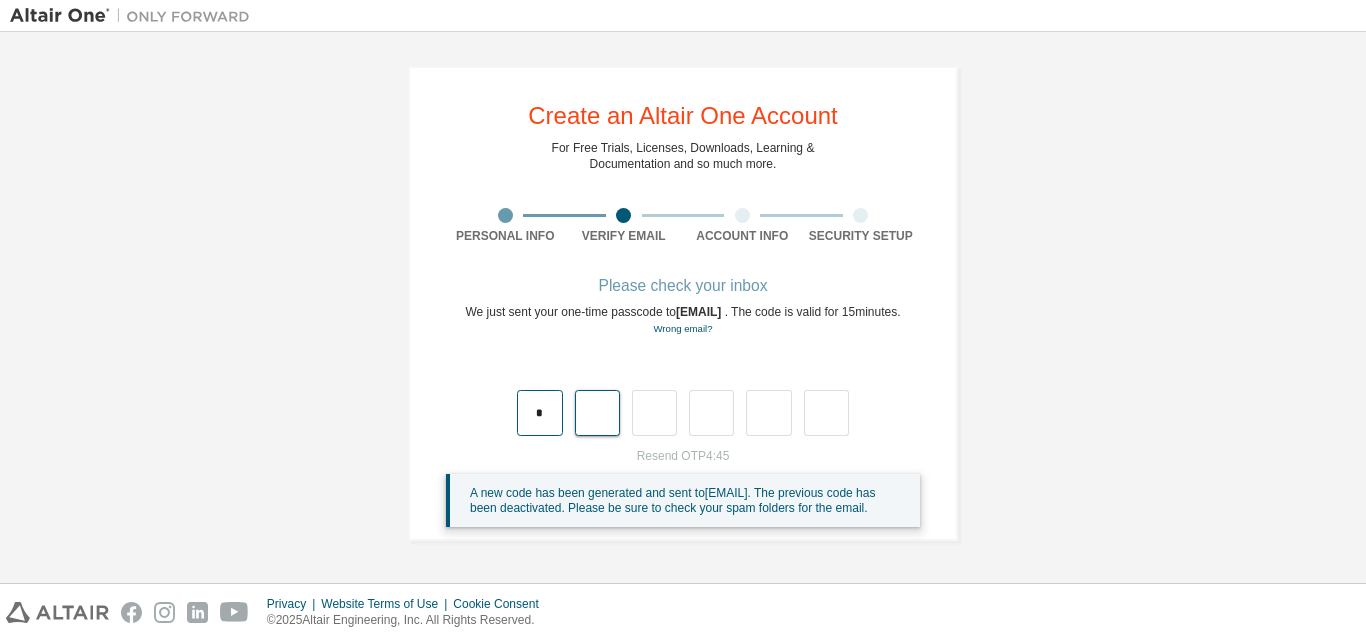 type on "*" 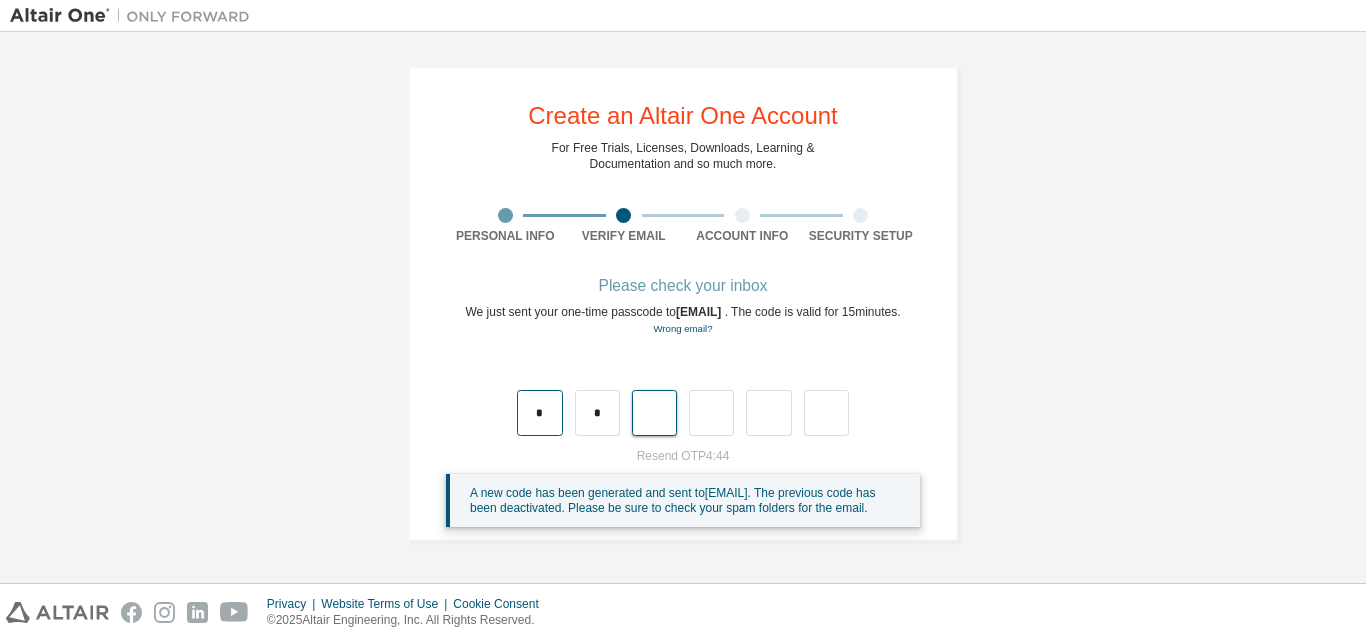 type on "*" 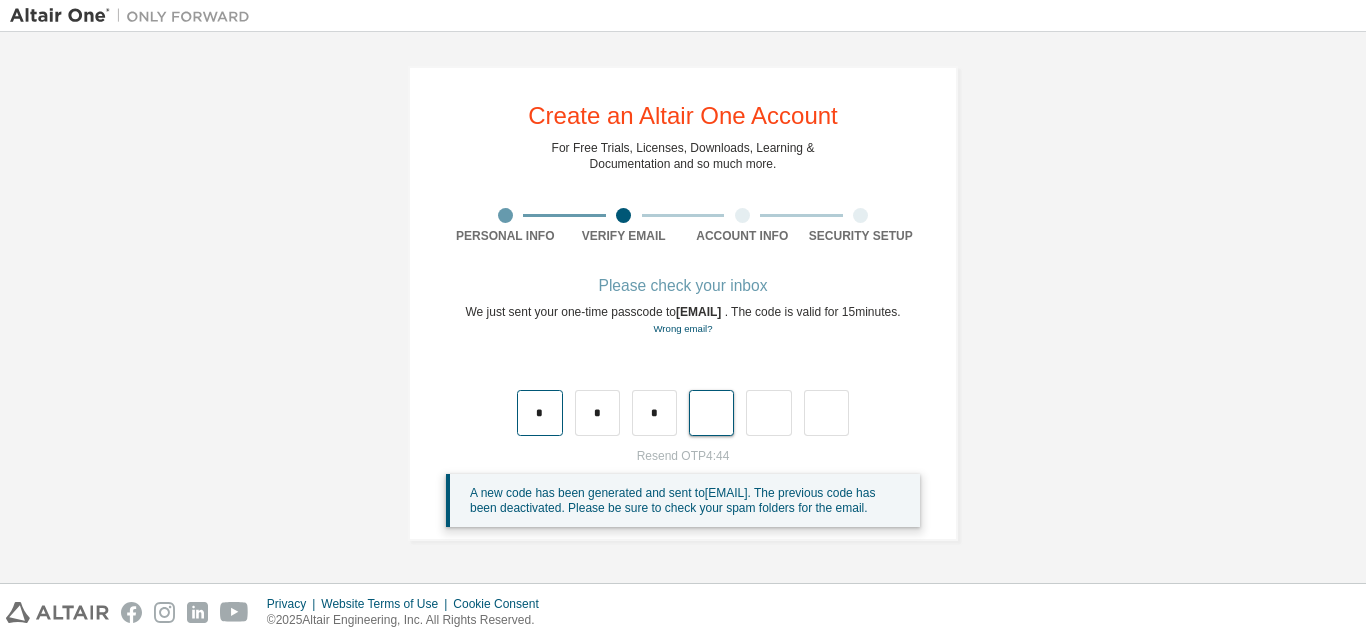 type on "*" 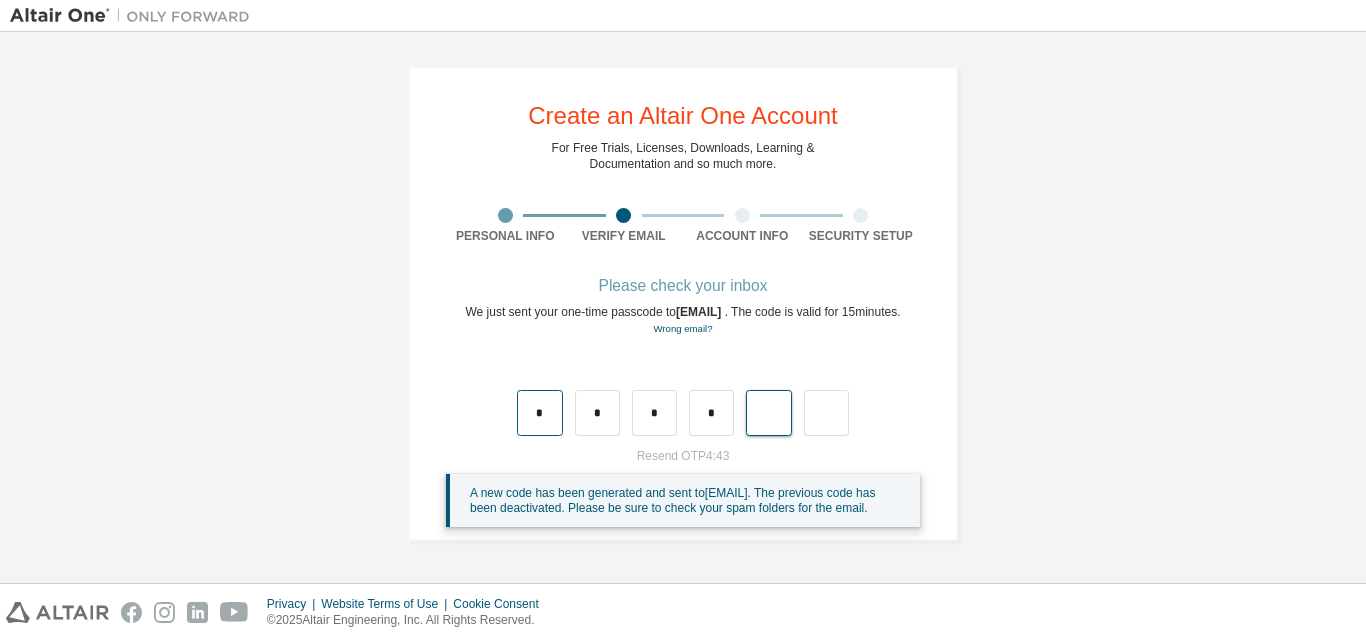 type on "*" 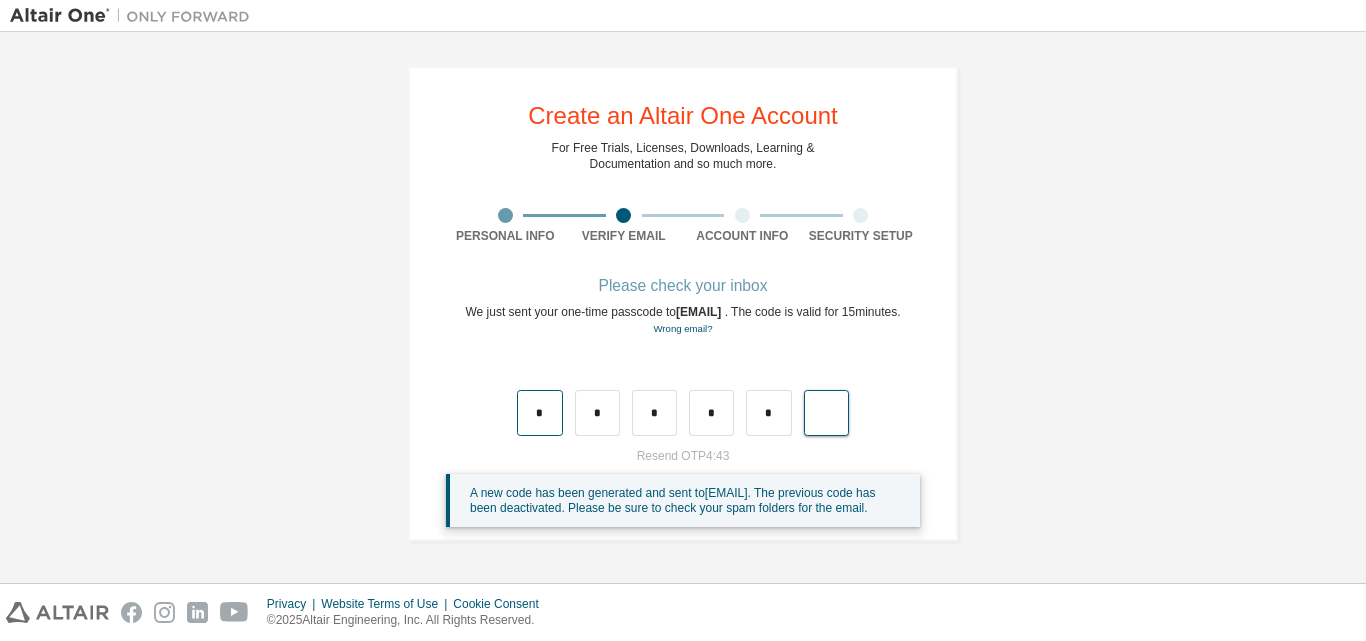 type on "*" 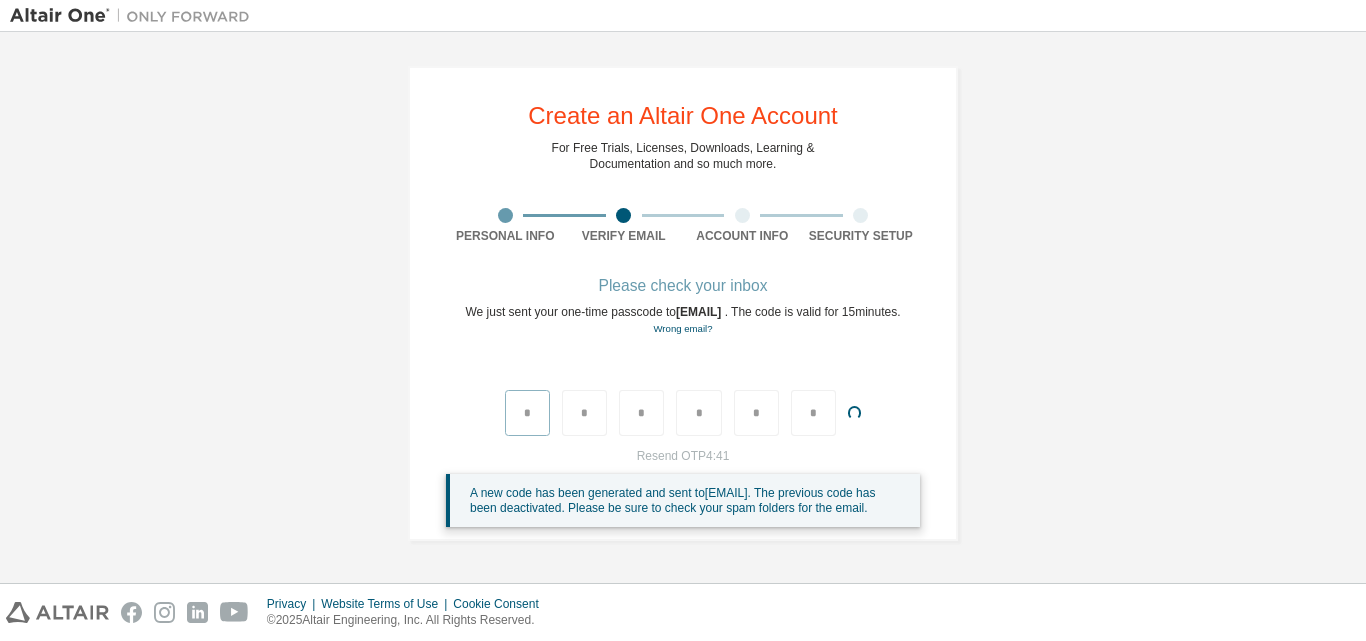 type 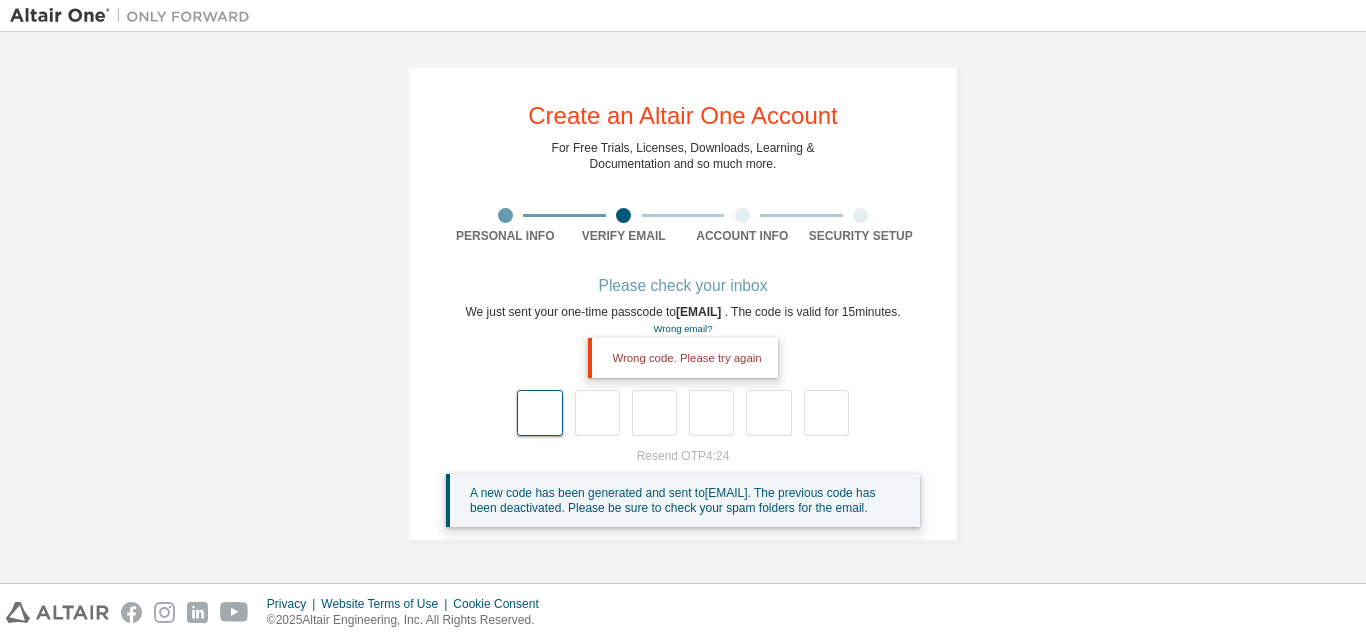 click at bounding box center [539, 413] 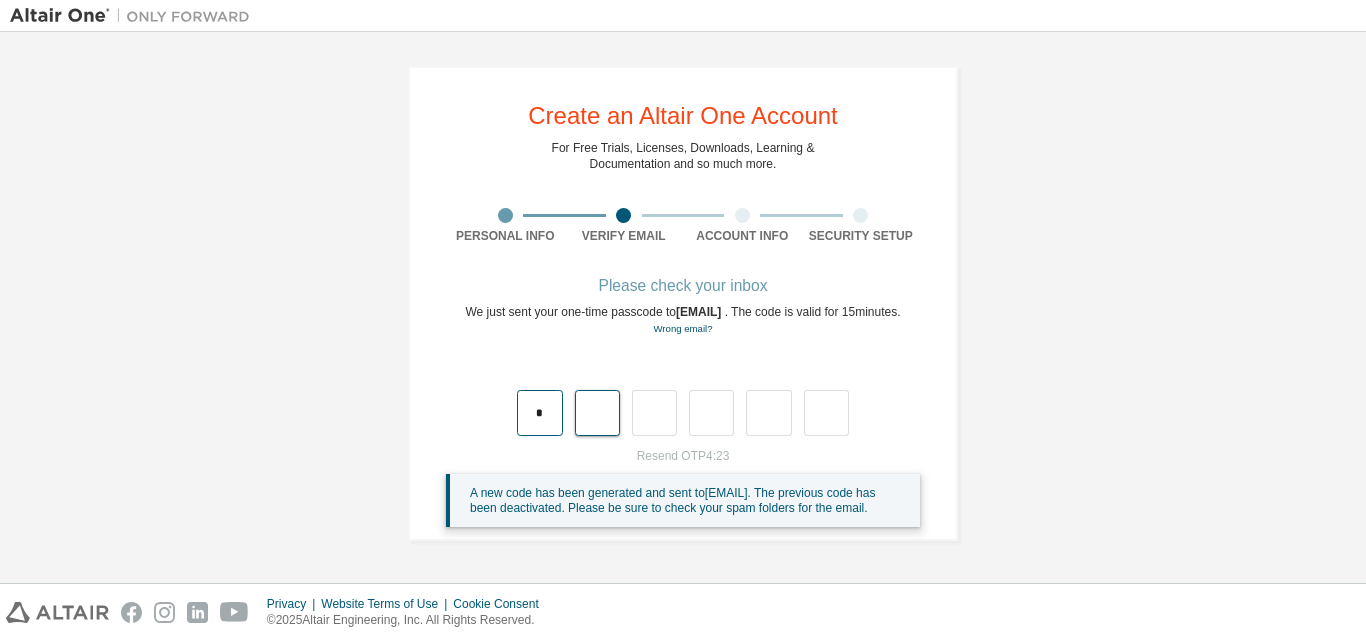 type on "*" 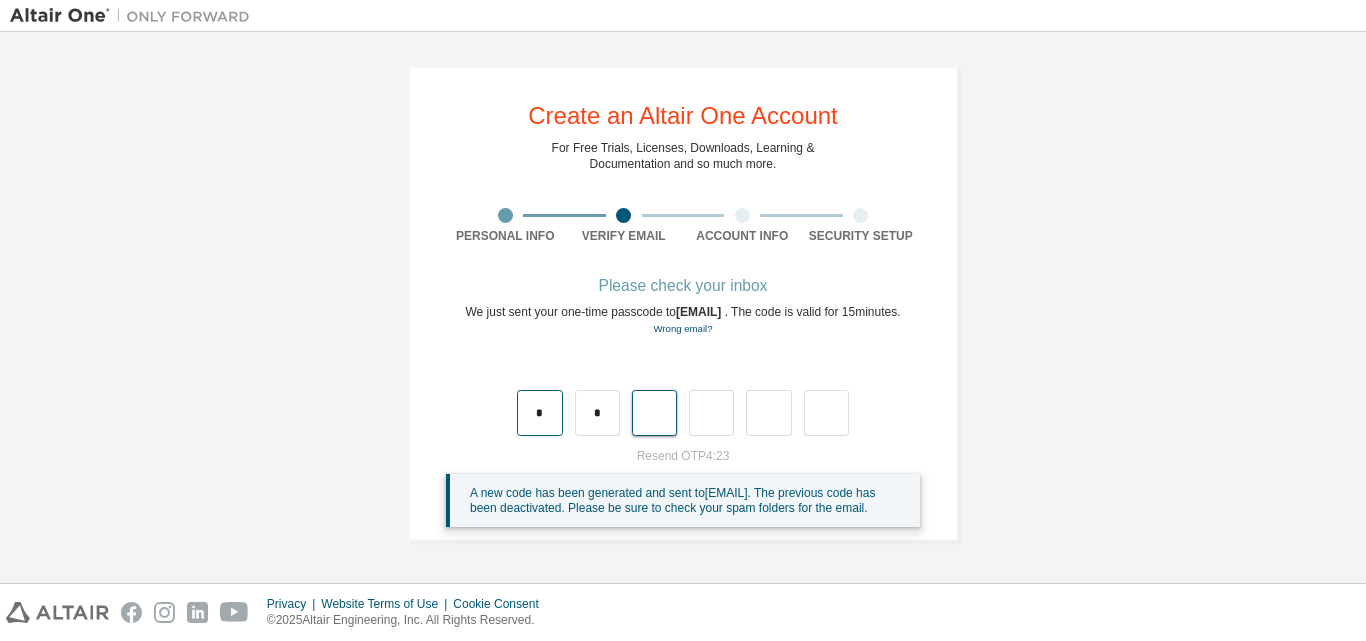 type on "*" 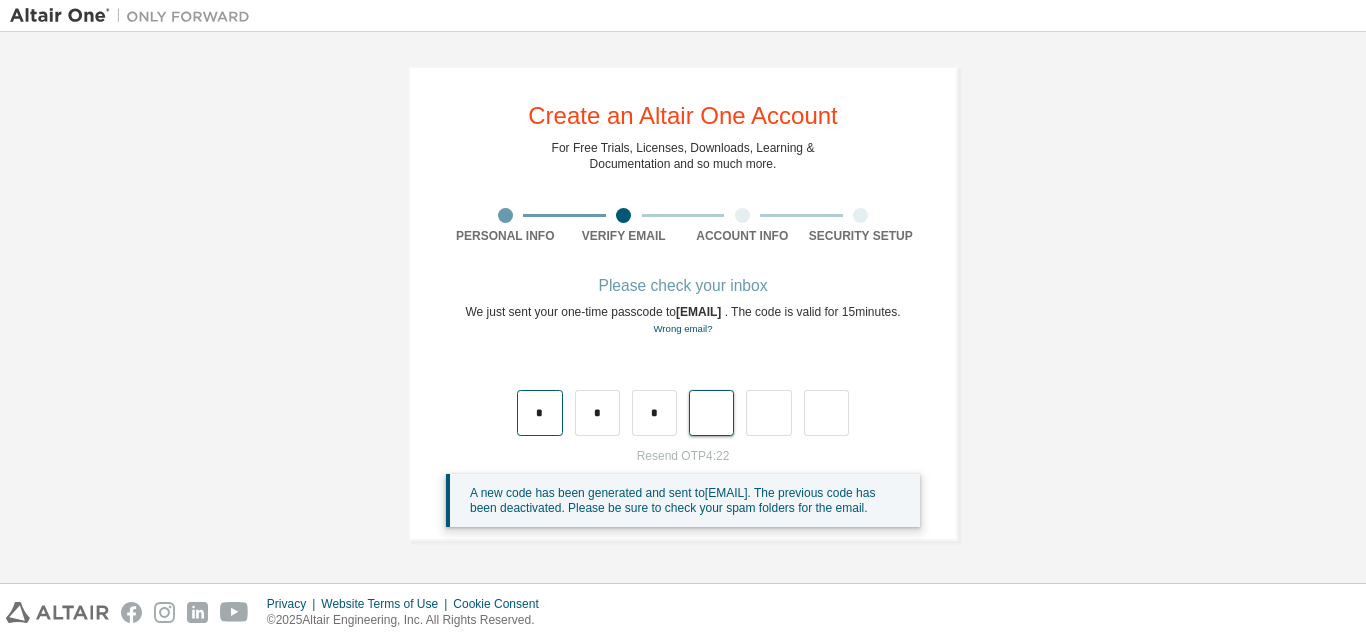 type on "*" 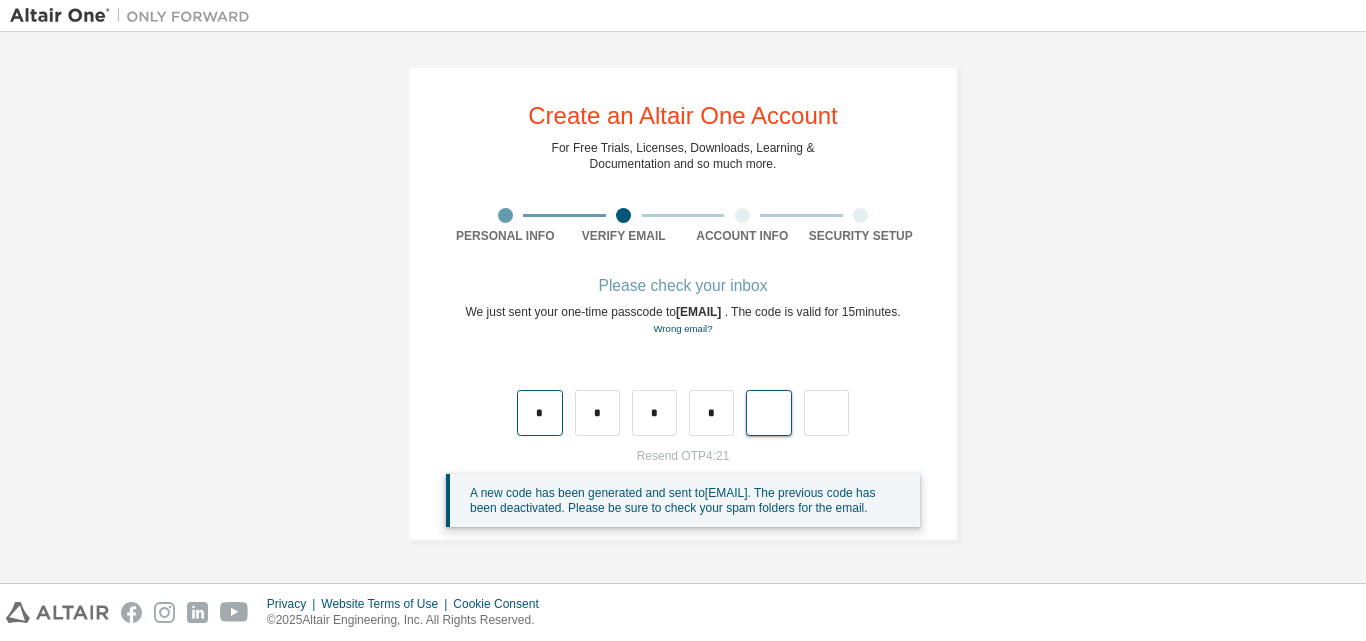type on "*" 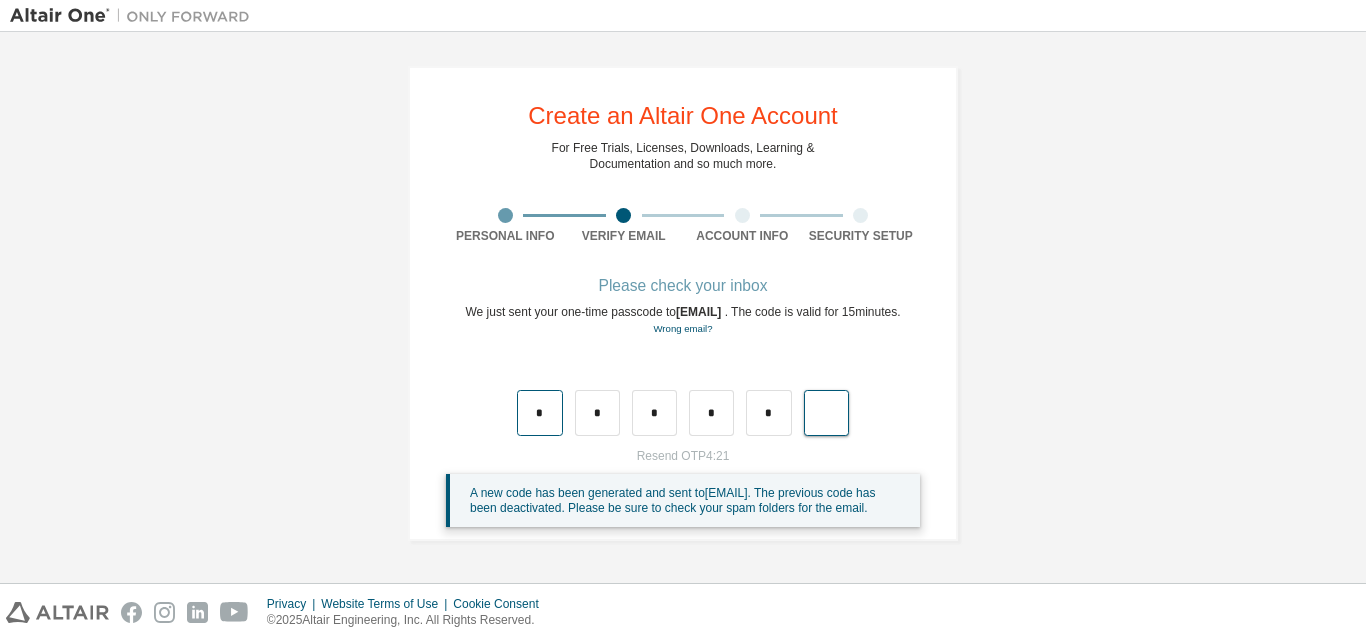 type on "*" 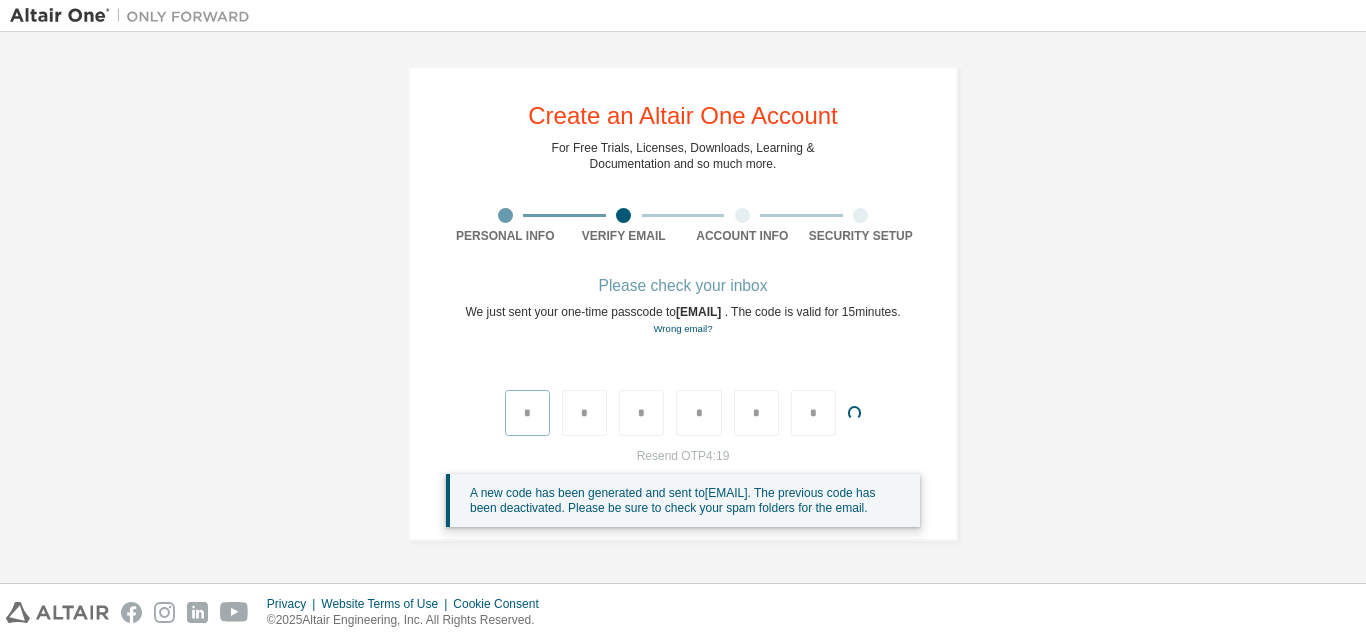 type 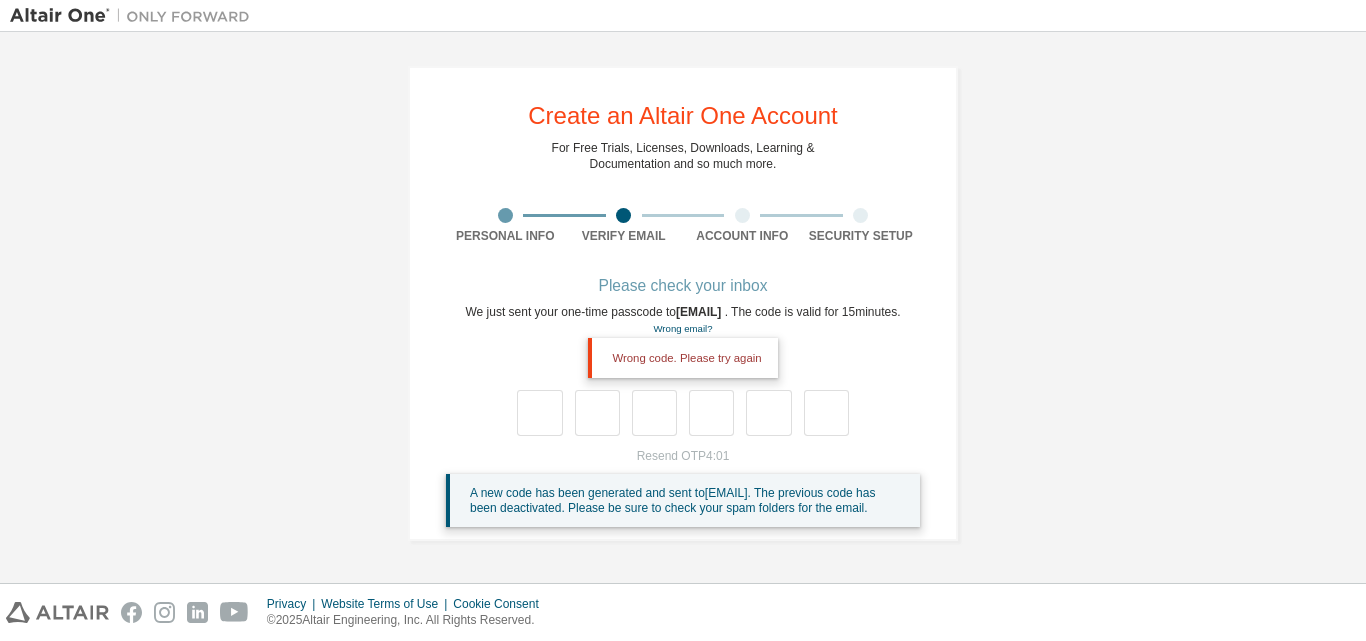 click on "We just sent your one-time passcode to  [EMAIL]   . The code is valid for   15  minutes. Wrong email?" at bounding box center [683, 320] 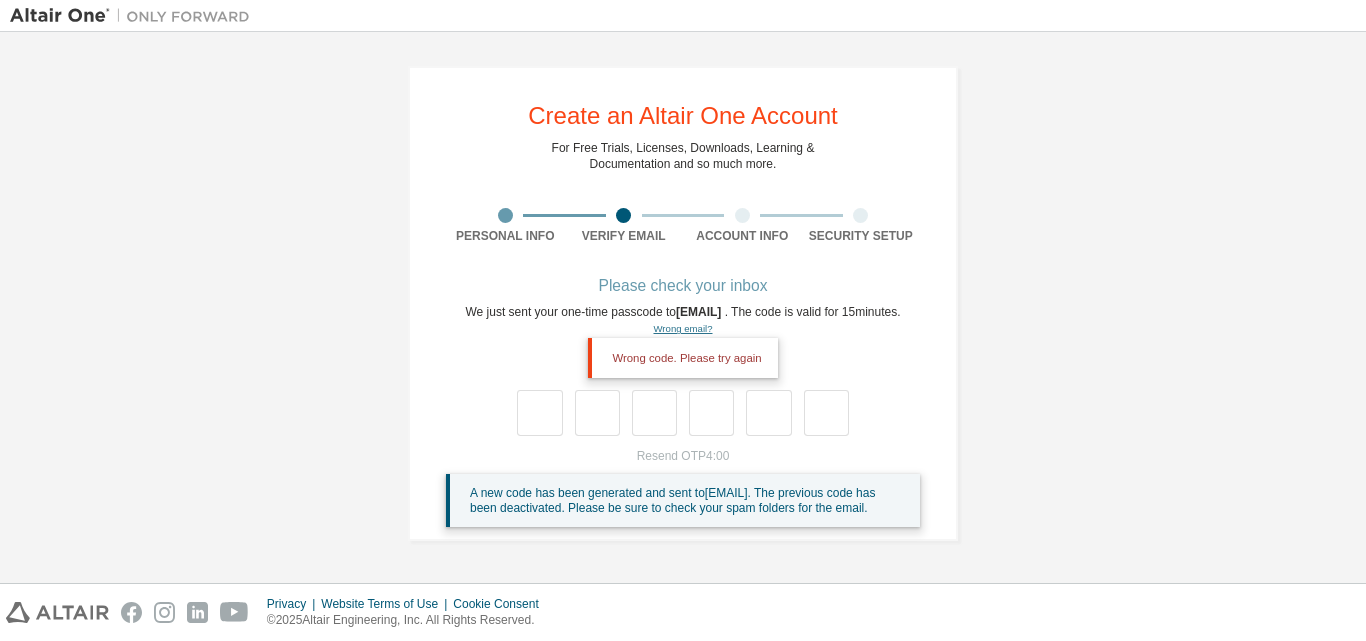 click on "Wrong email?" at bounding box center (682, 328) 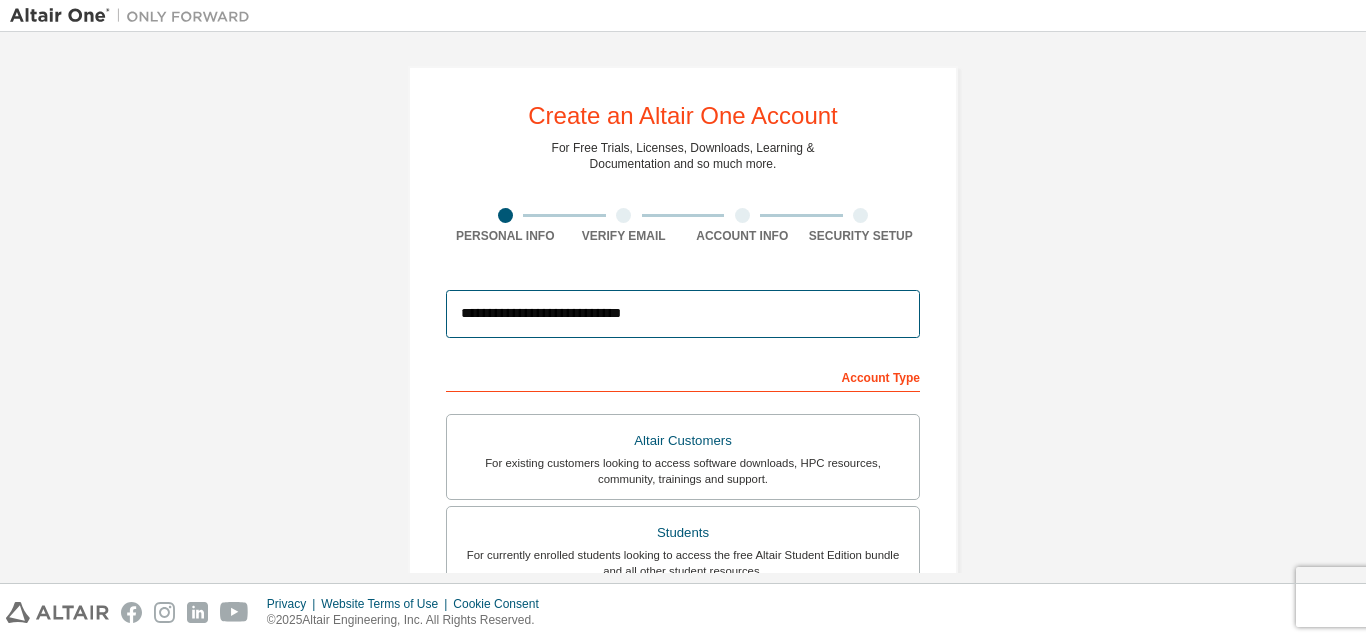 click on "**********" at bounding box center [683, 314] 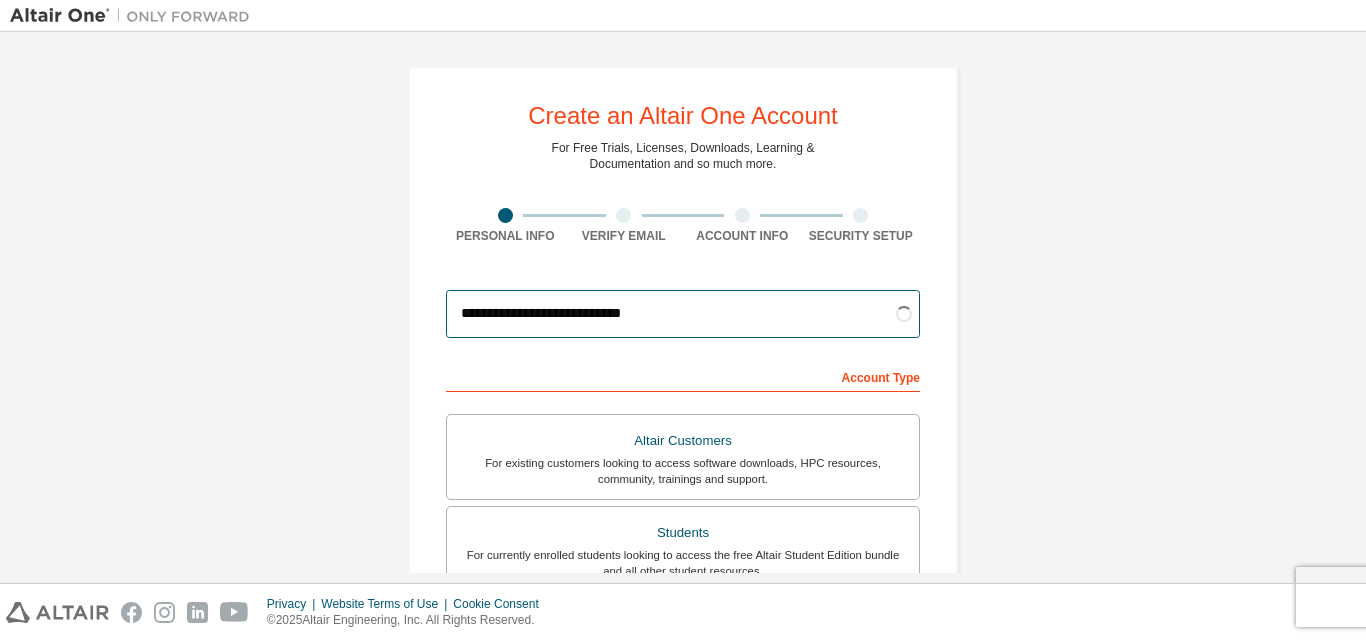 type on "**********" 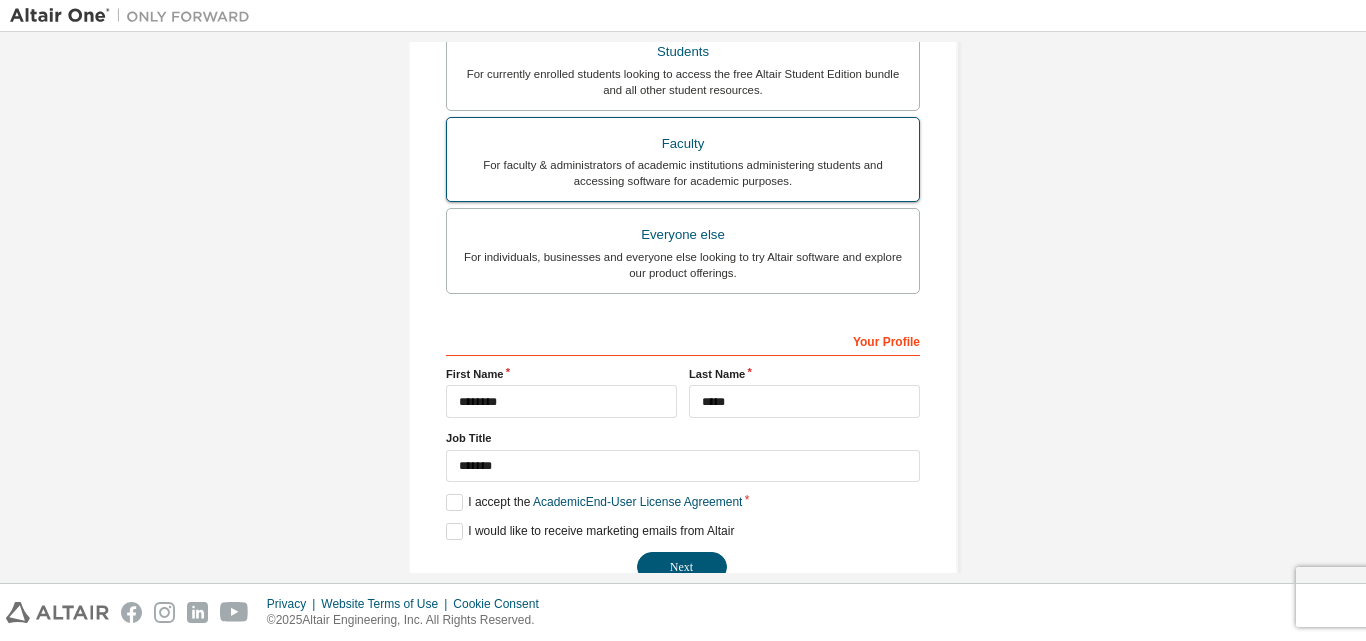 scroll, scrollTop: 528, scrollLeft: 0, axis: vertical 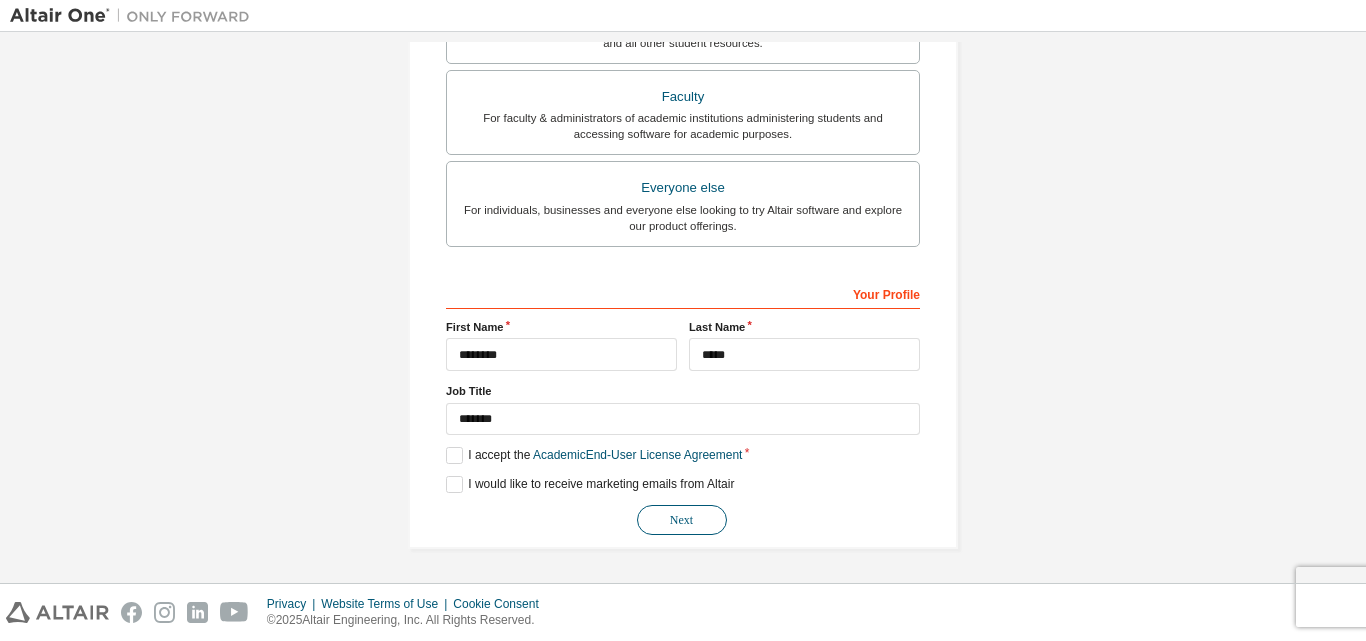 click on "Next" at bounding box center (682, 520) 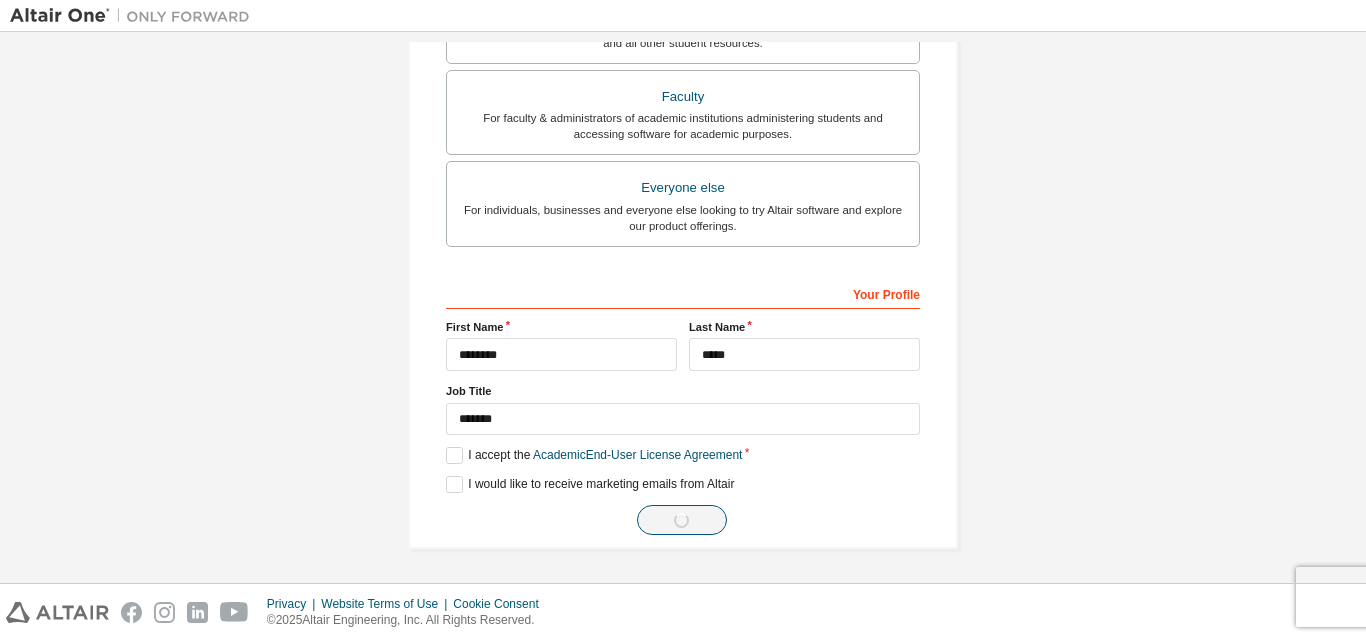 scroll, scrollTop: 0, scrollLeft: 0, axis: both 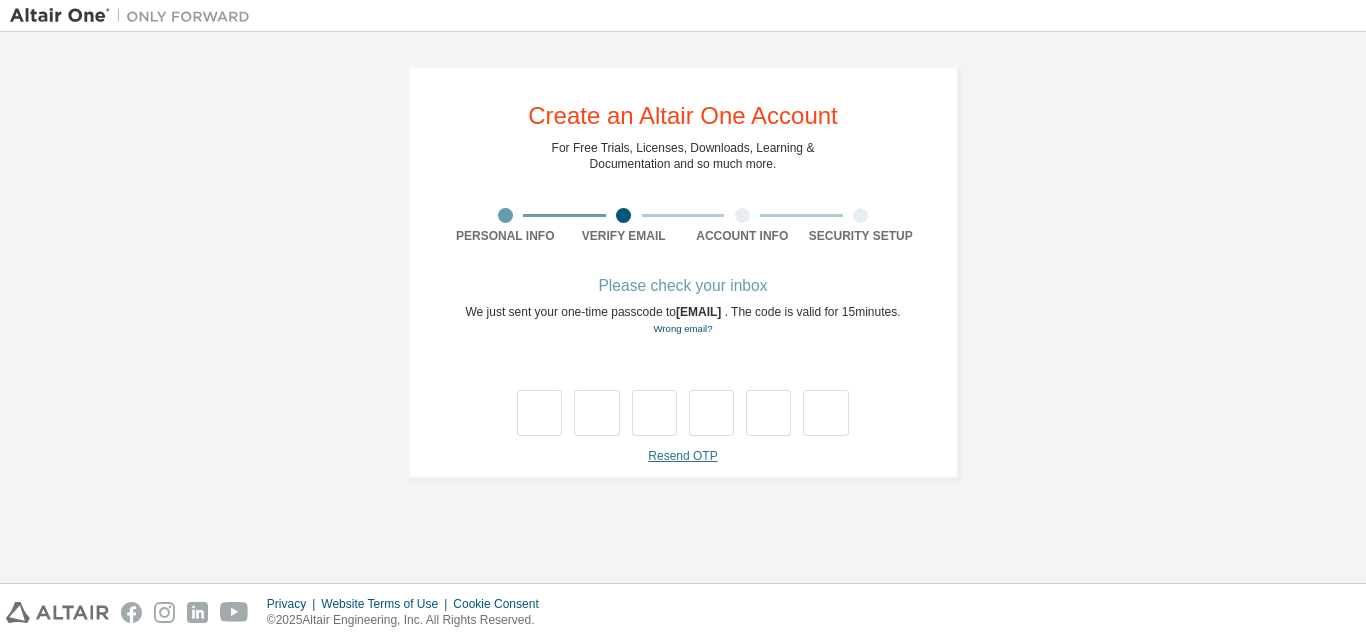 click on "Resend OTP" at bounding box center (682, 456) 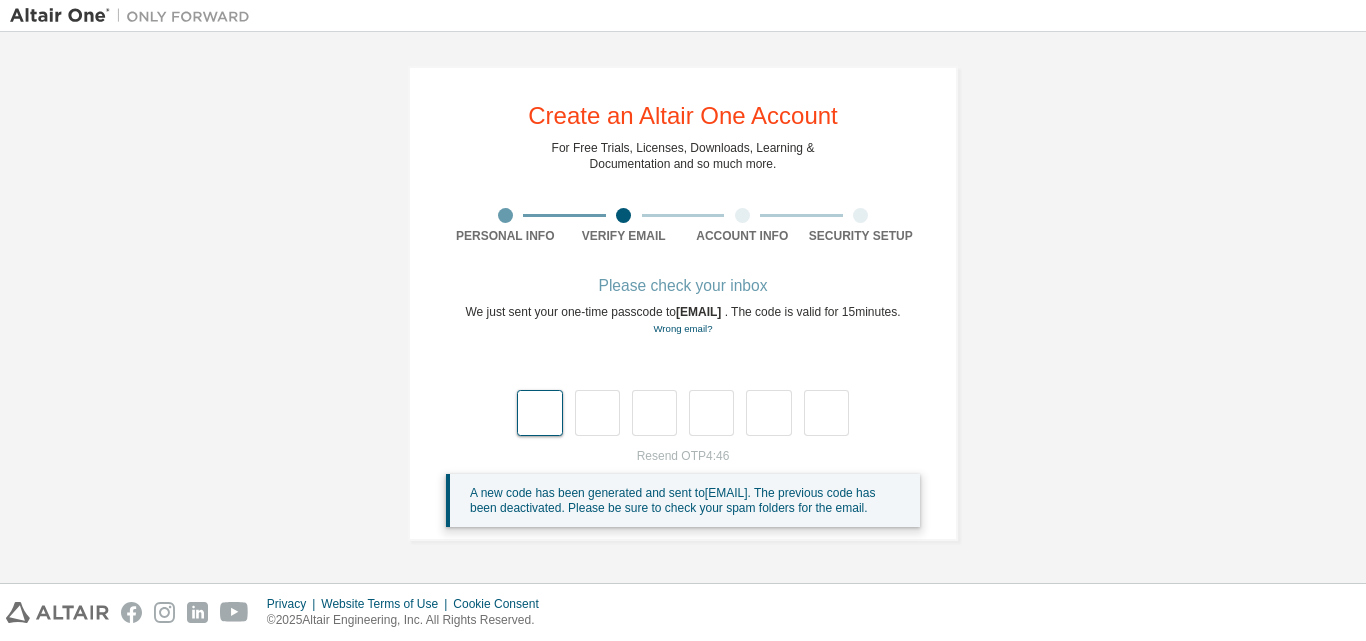 click at bounding box center (539, 413) 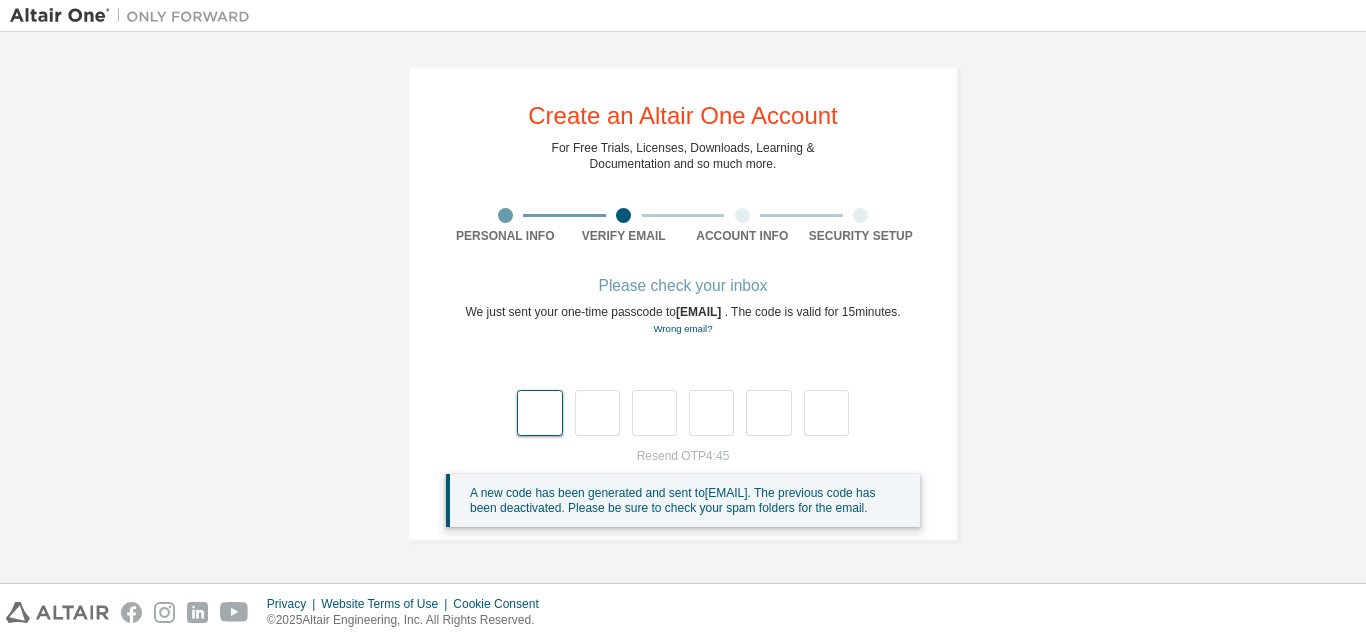 type on "*" 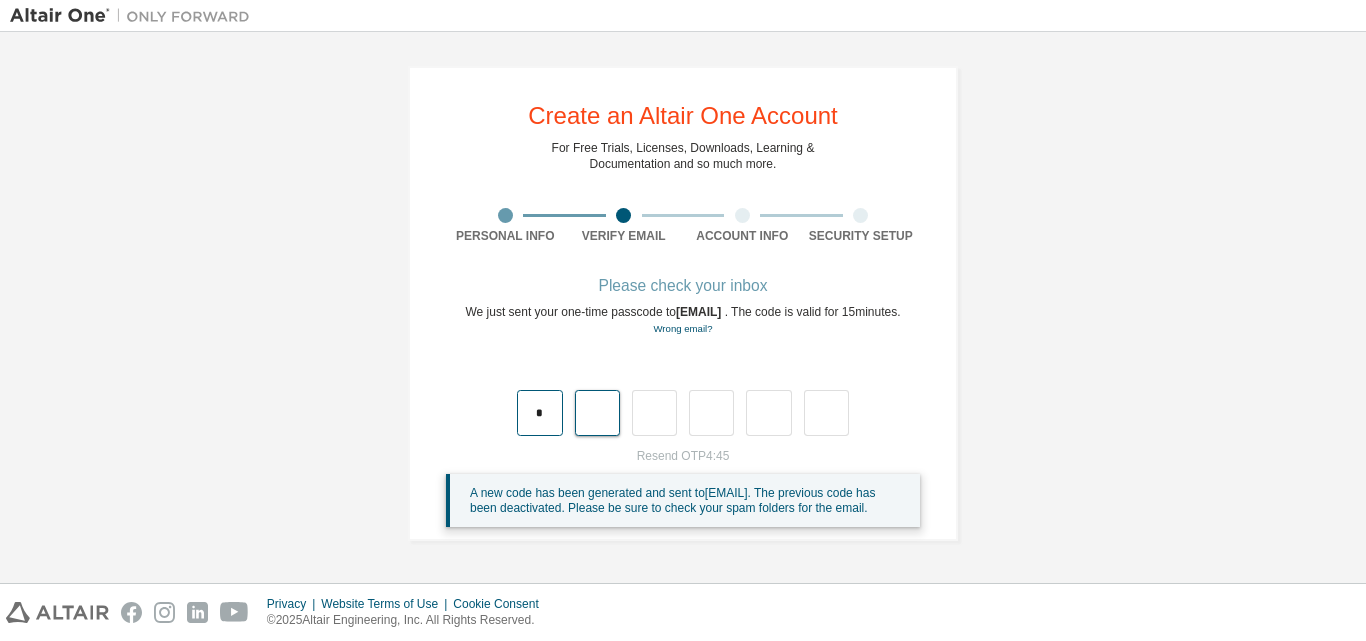 type on "*" 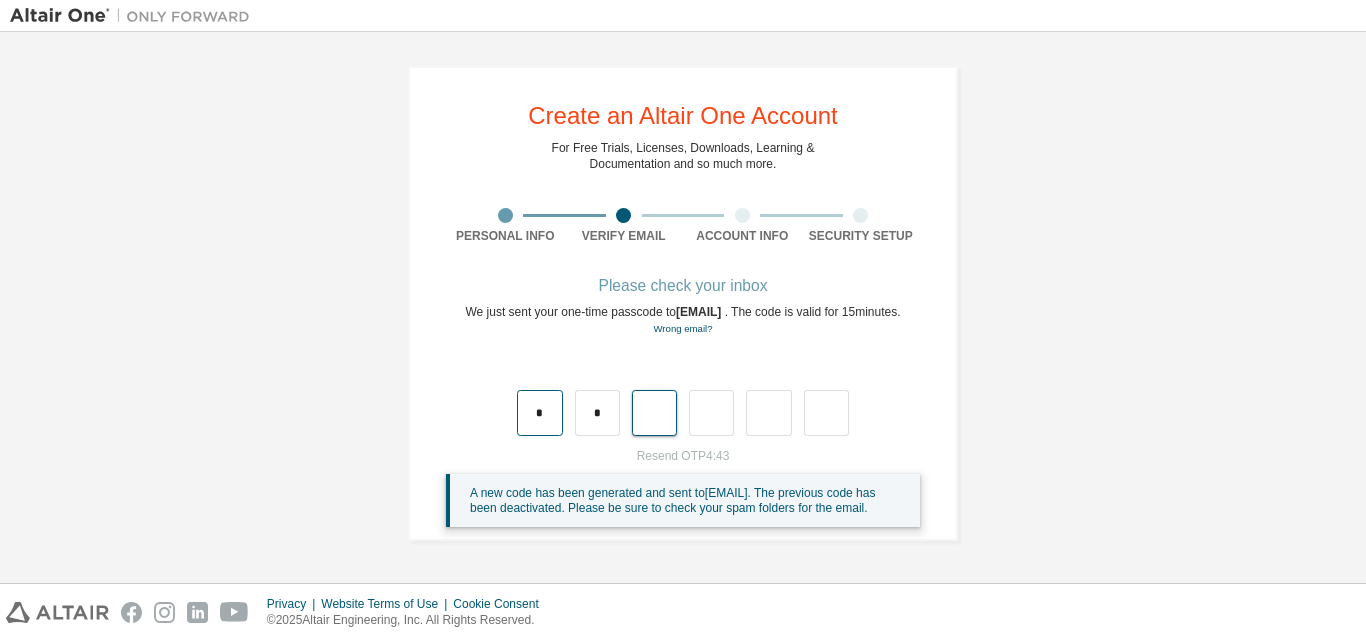type on "*" 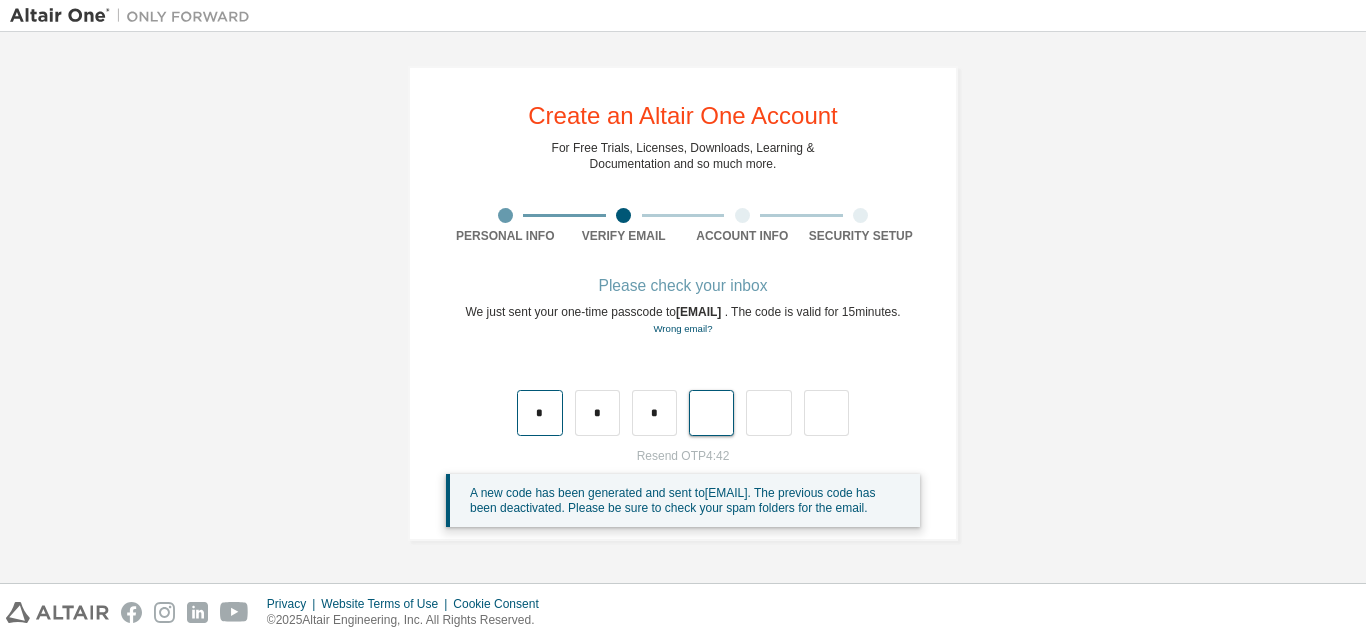 type on "*" 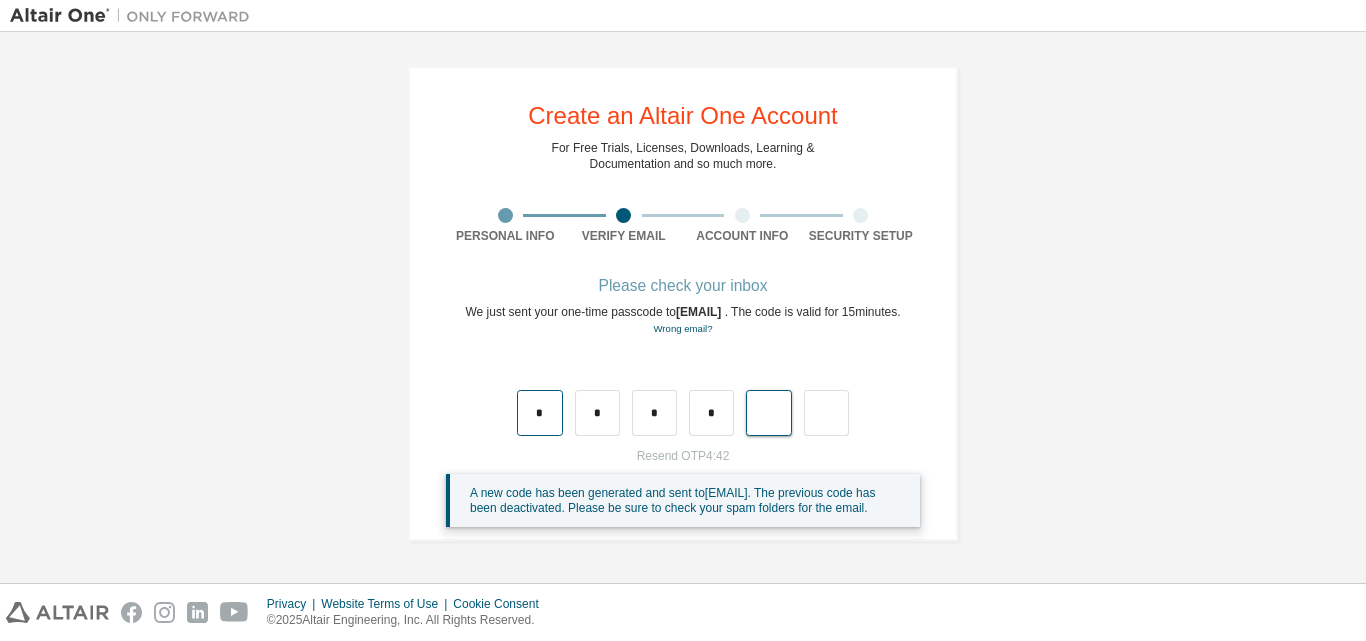 type on "*" 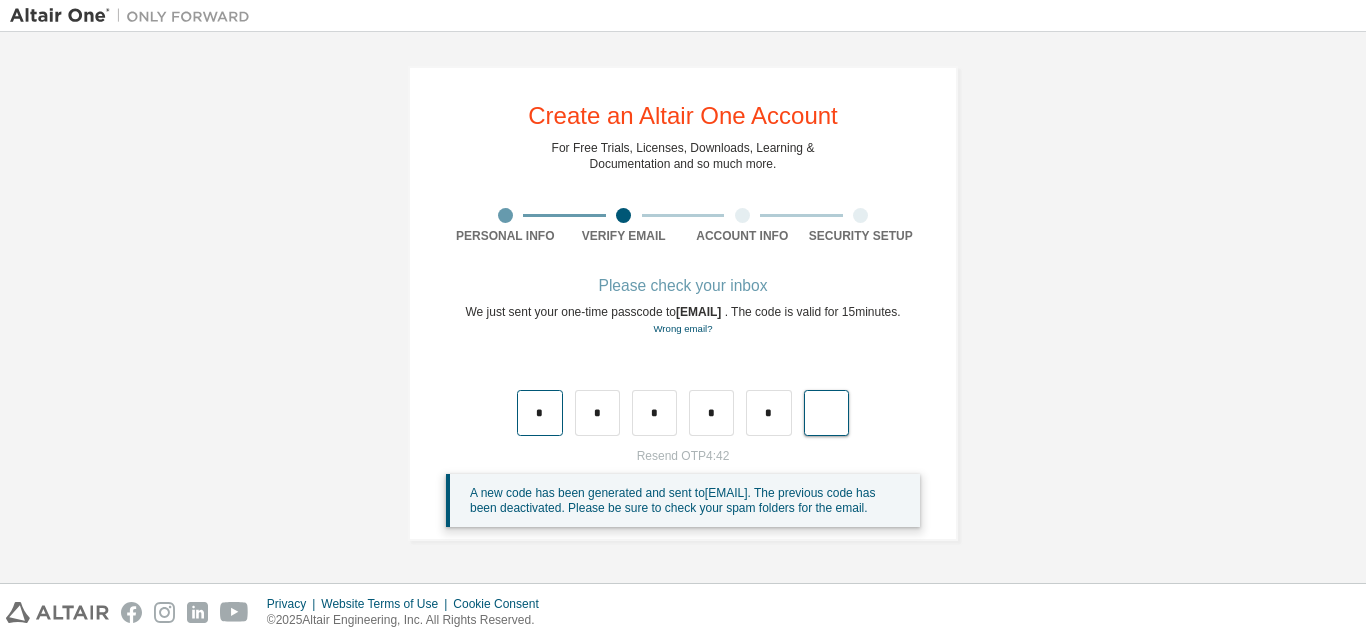 type on "*" 